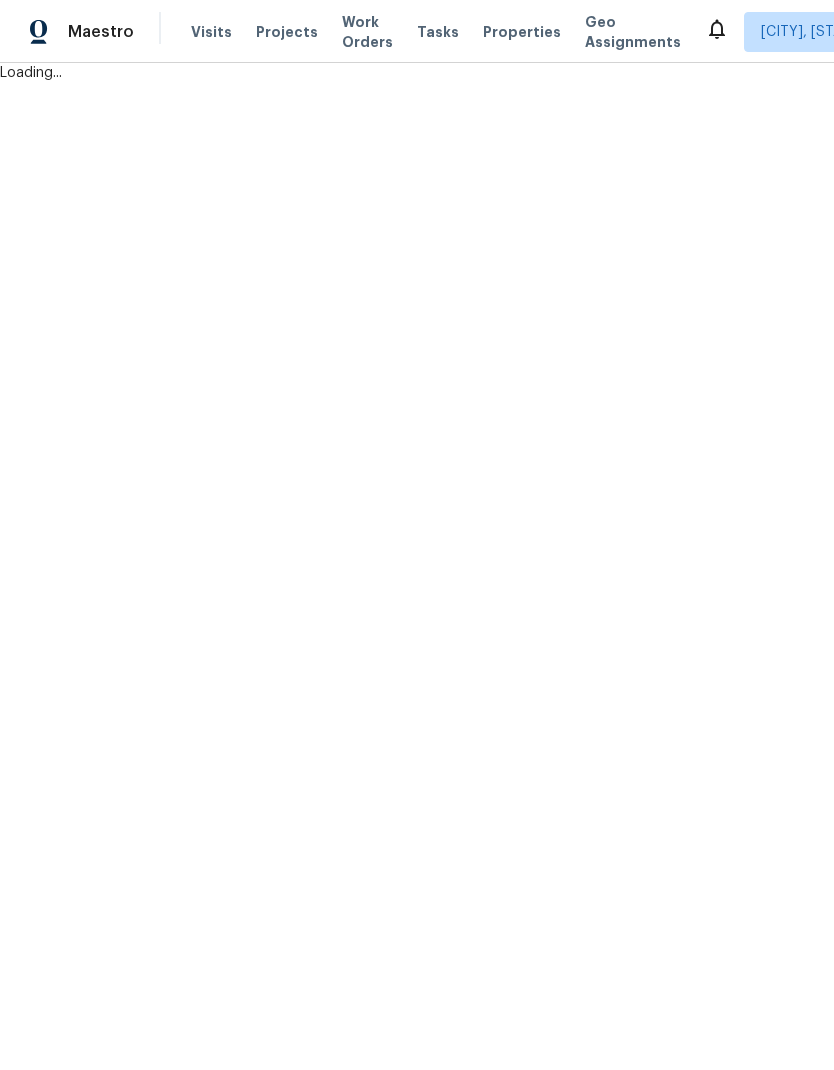 scroll, scrollTop: 0, scrollLeft: 0, axis: both 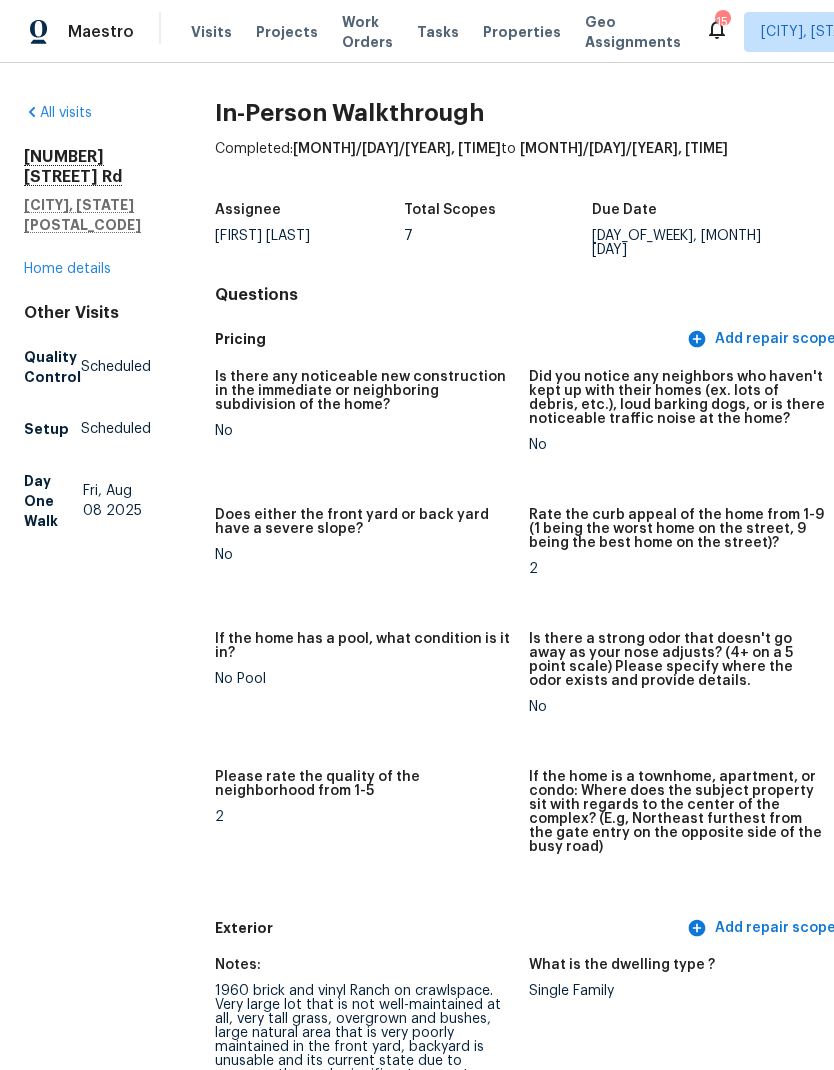 click on "Home details" at bounding box center [67, 269] 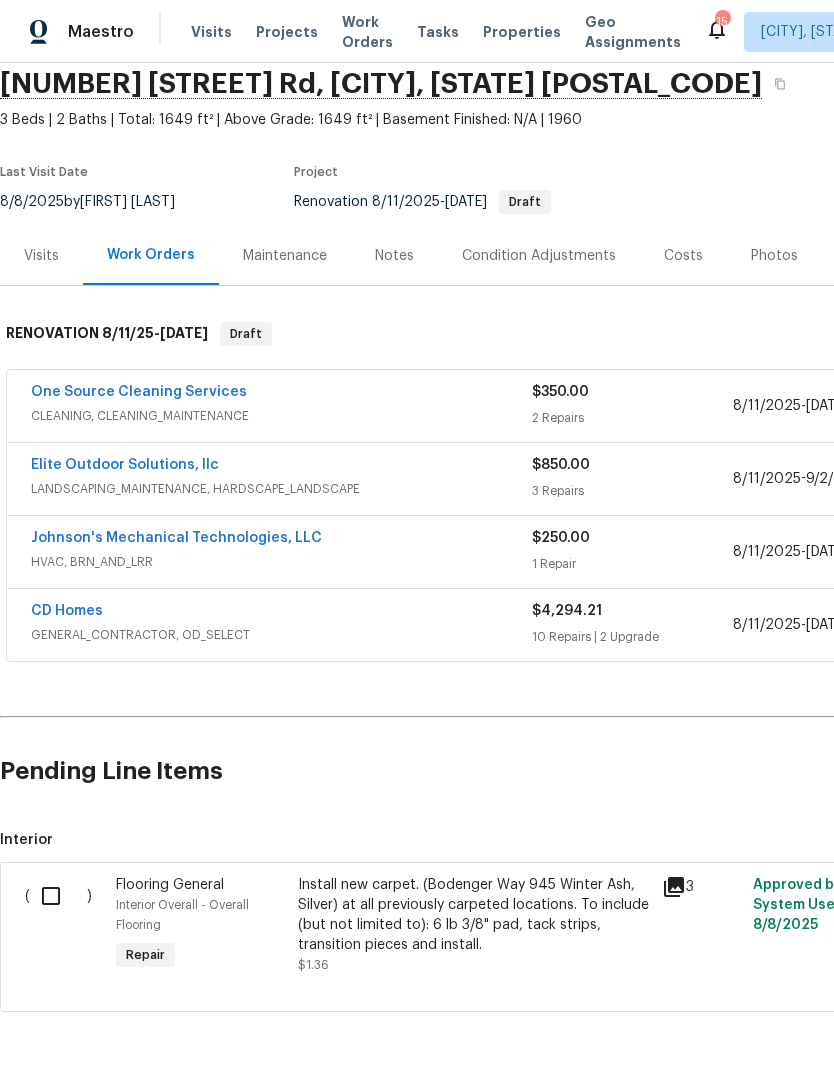 scroll, scrollTop: 76, scrollLeft: 0, axis: vertical 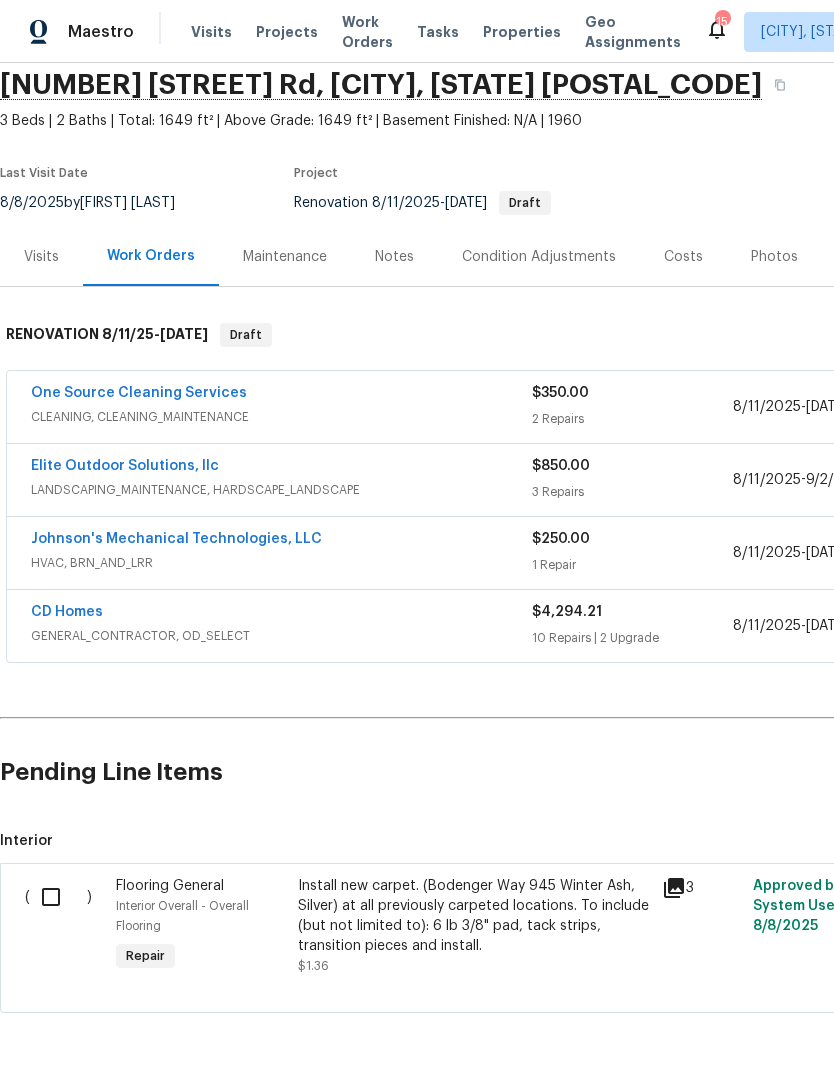 click at bounding box center (58, 897) 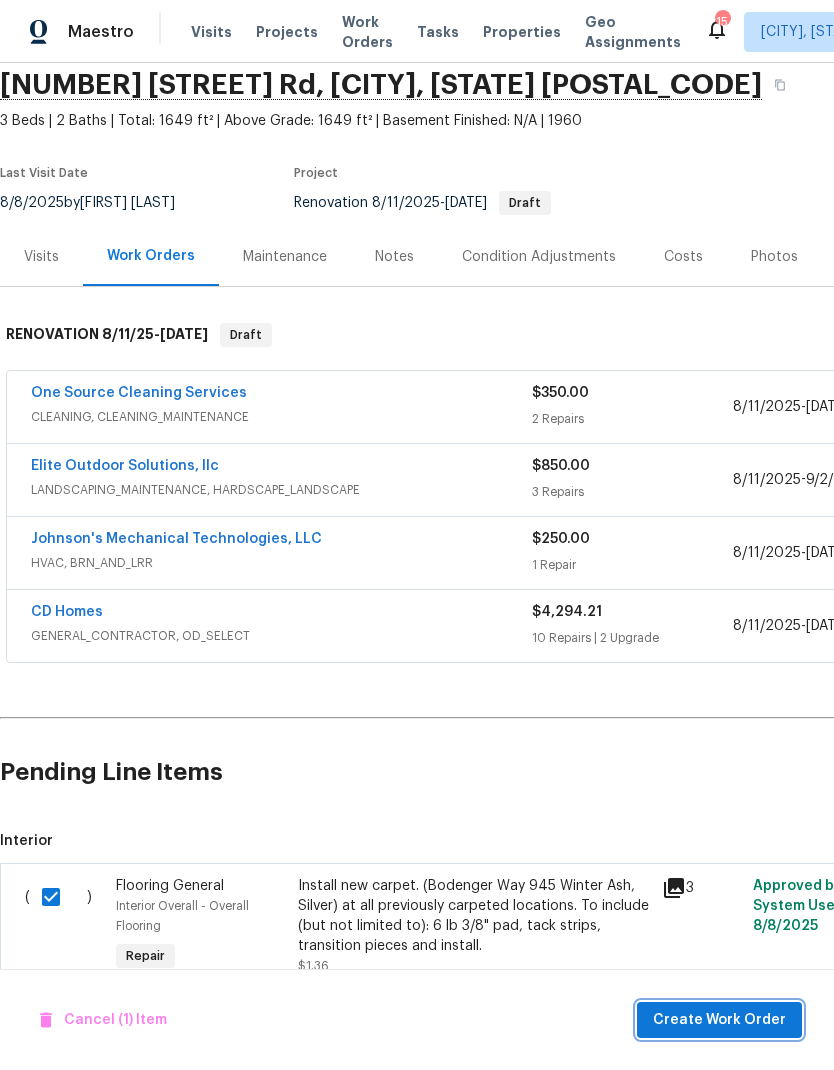 click on "Create Work Order" at bounding box center [719, 1020] 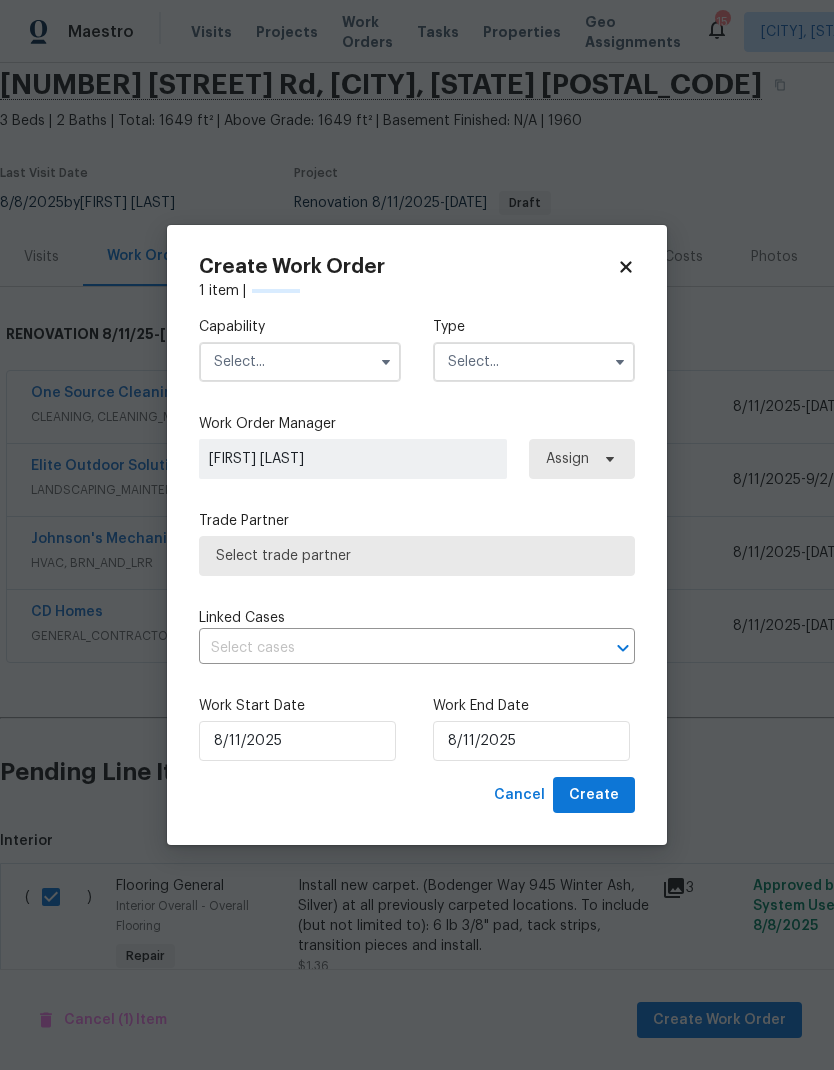 click at bounding box center (300, 362) 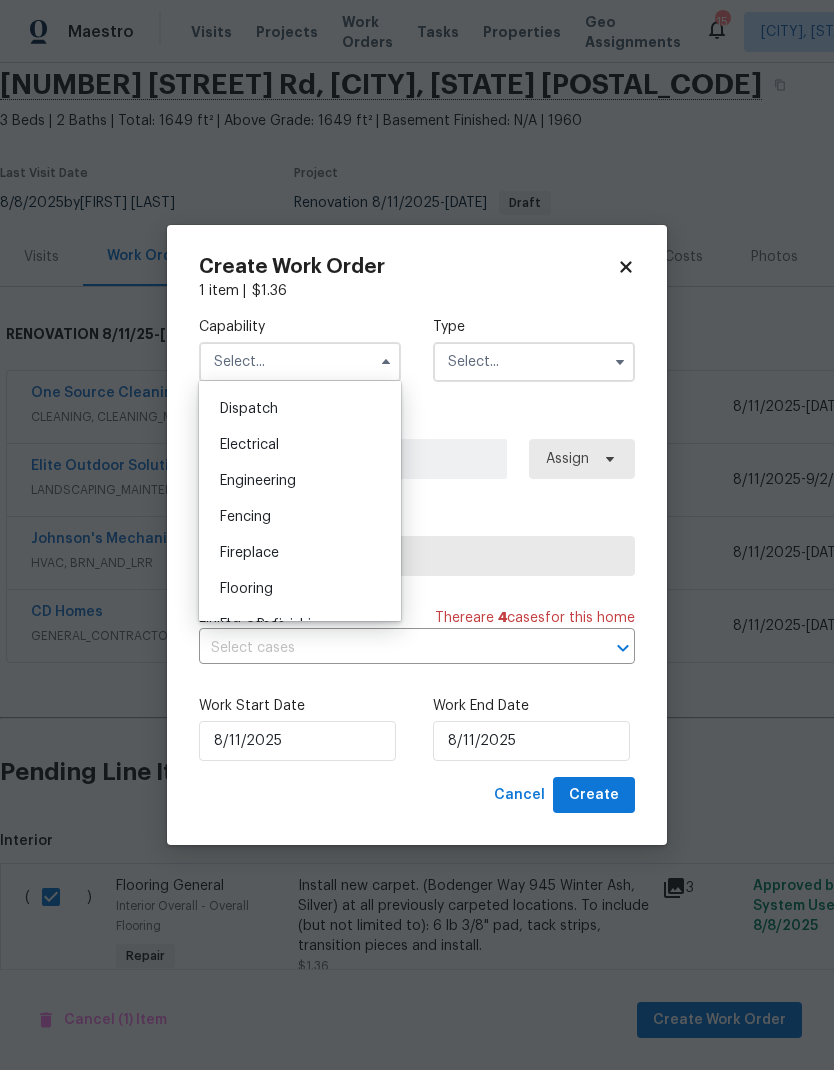 scroll, scrollTop: 609, scrollLeft: 0, axis: vertical 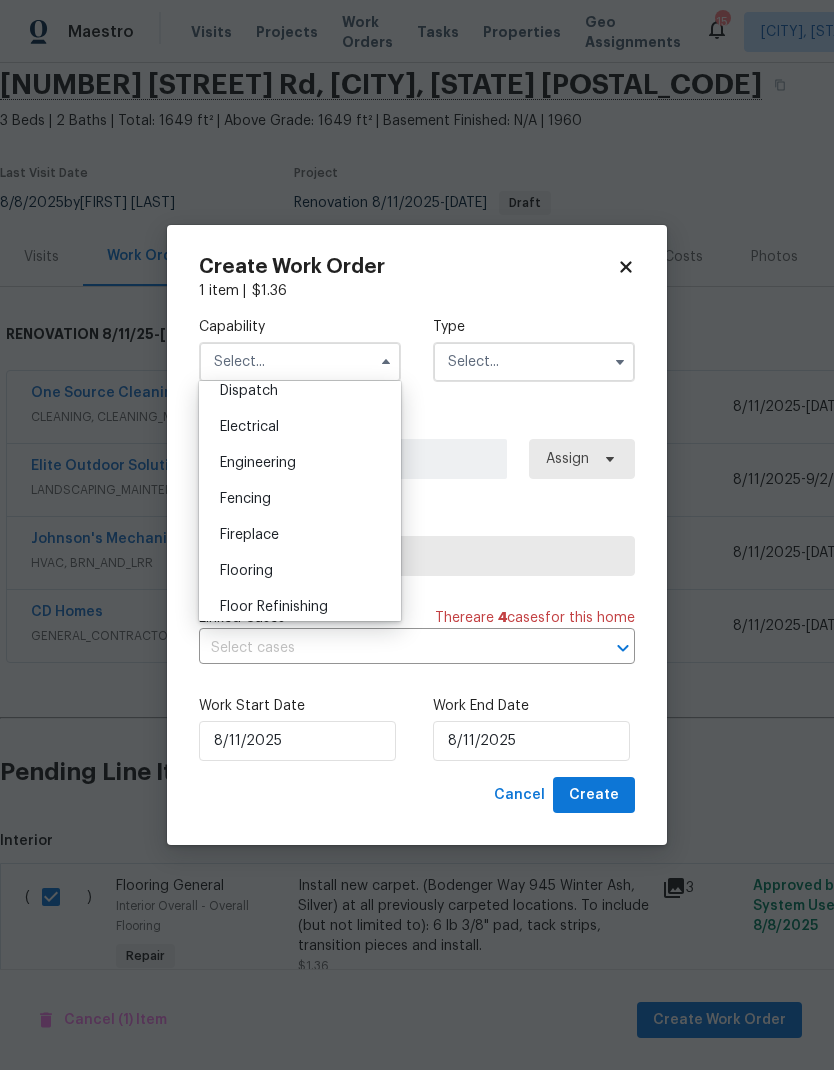 click on "Fencing" at bounding box center (300, 499) 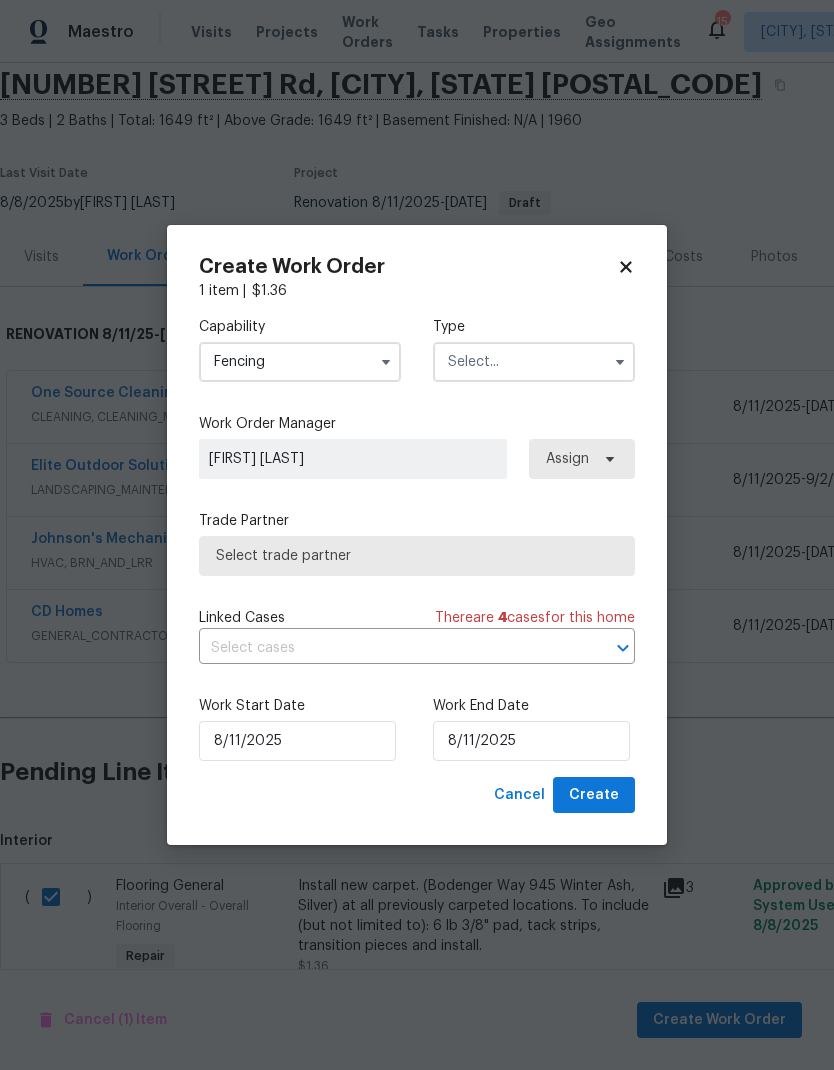 click on "Fencing" at bounding box center (300, 362) 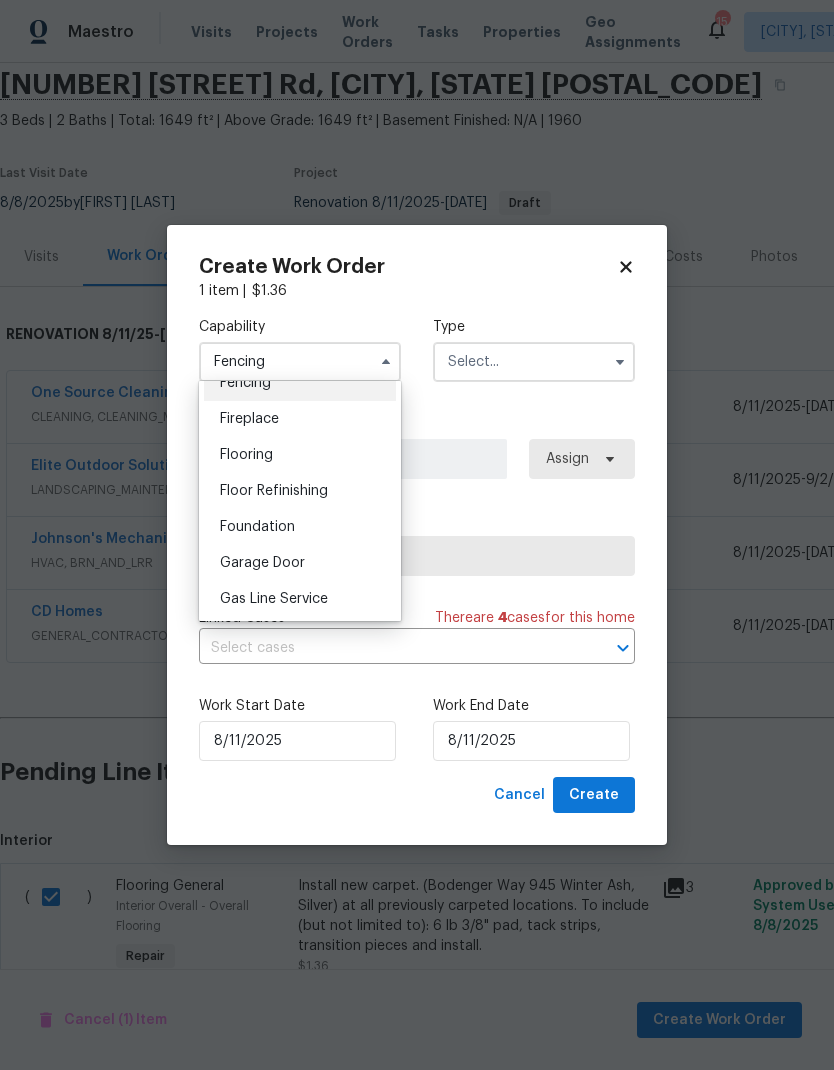 scroll, scrollTop: 723, scrollLeft: 0, axis: vertical 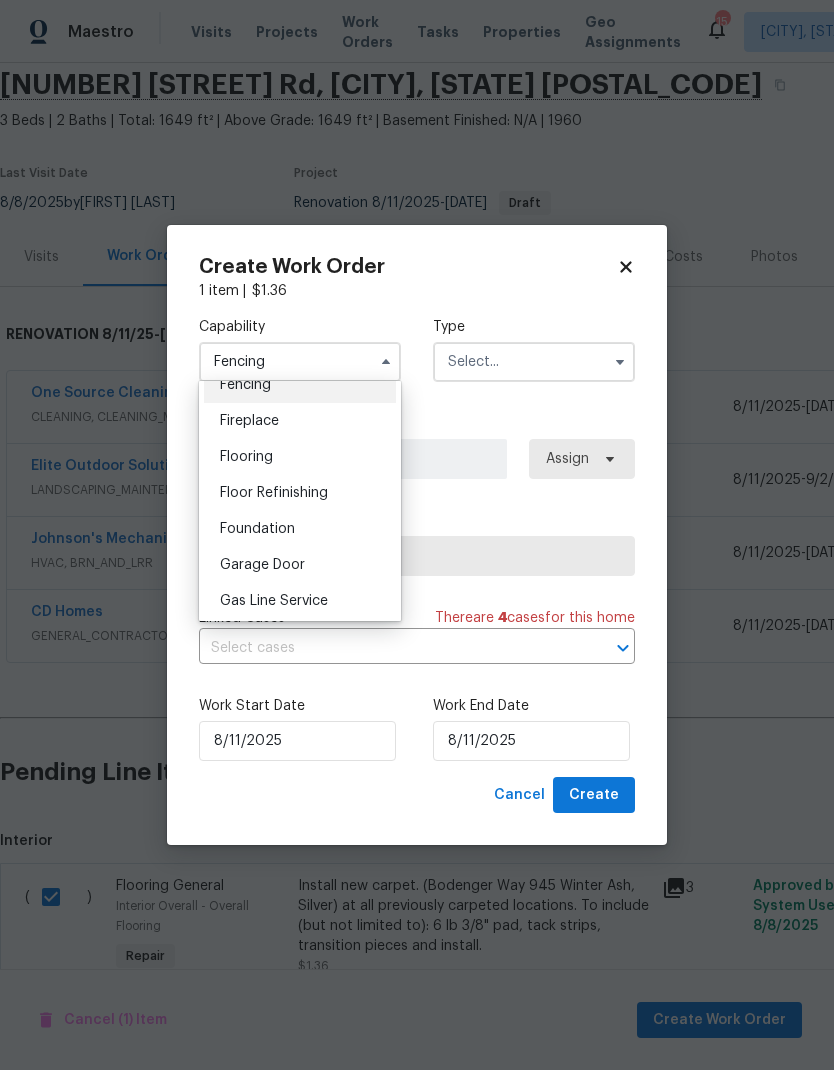 click on "Flooring" at bounding box center [300, 457] 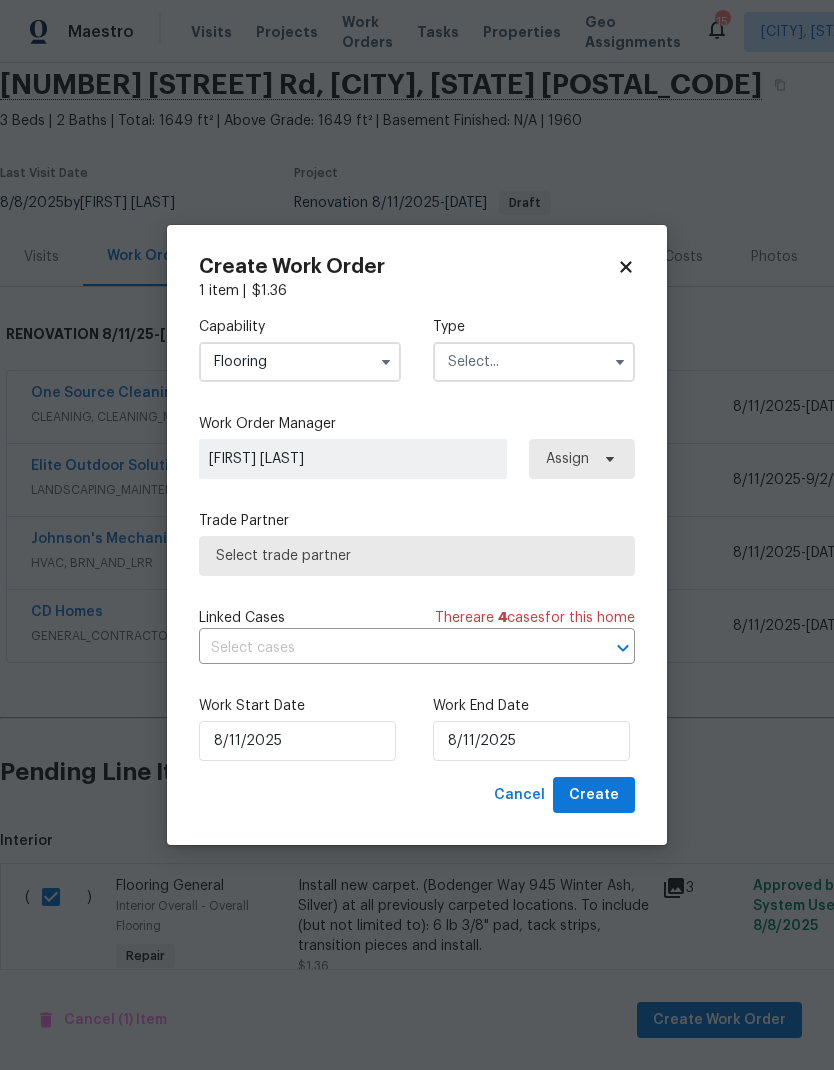 click at bounding box center [534, 362] 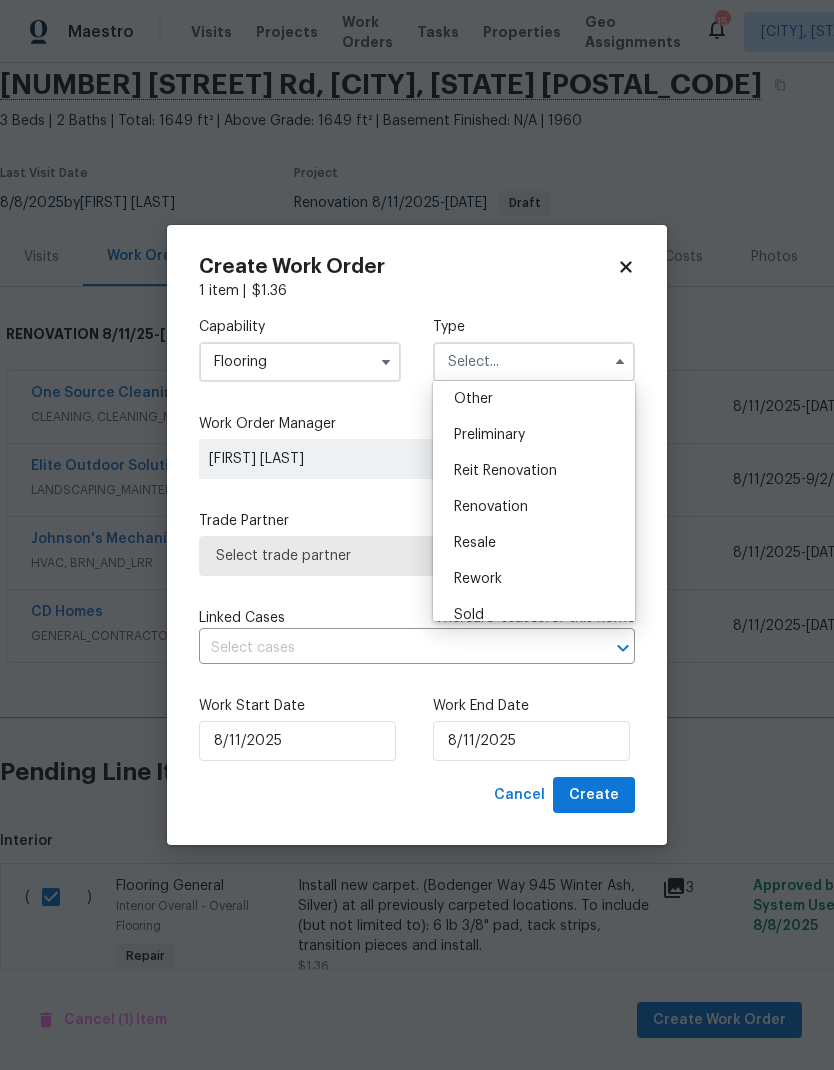 scroll, scrollTop: 451, scrollLeft: 0, axis: vertical 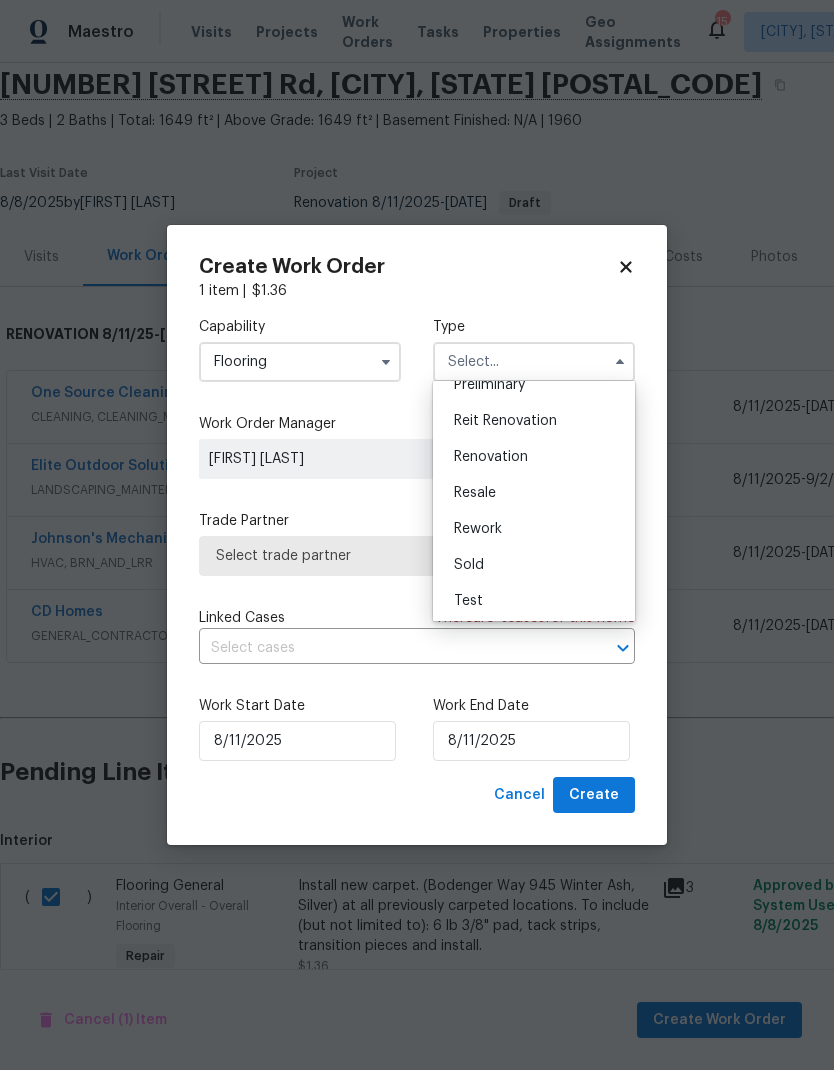 click on "Renovation" at bounding box center [534, 457] 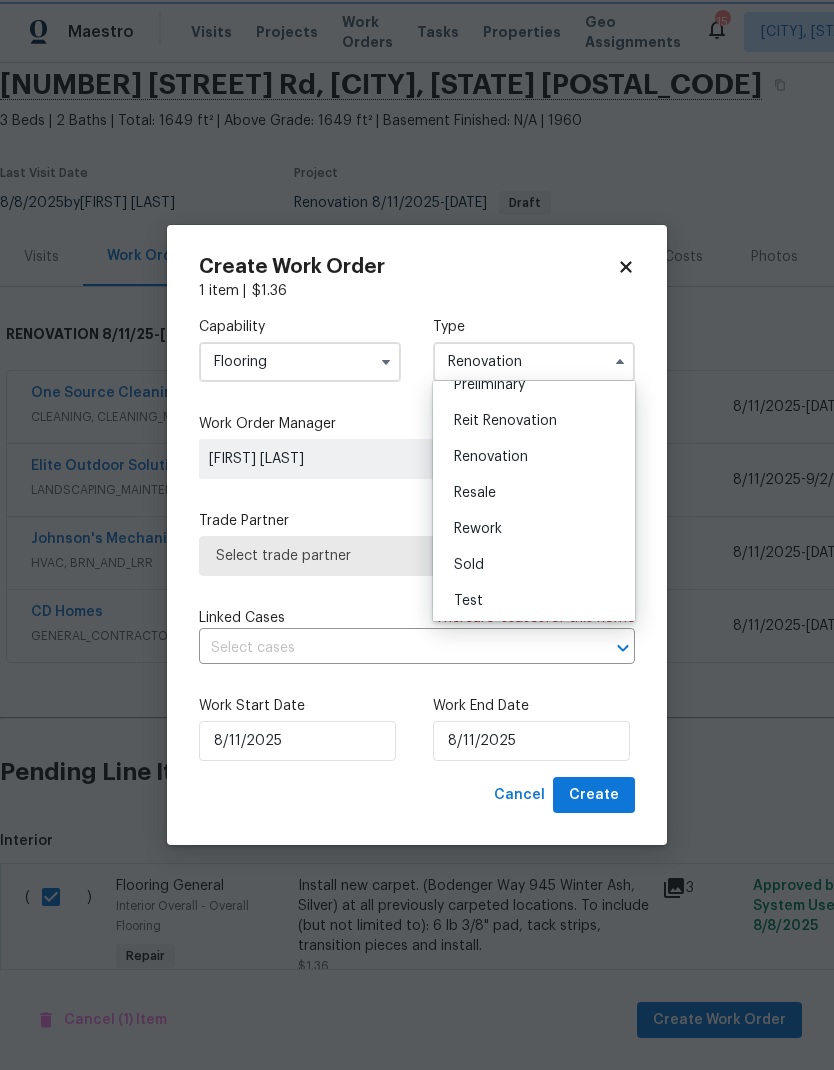 scroll, scrollTop: 0, scrollLeft: 0, axis: both 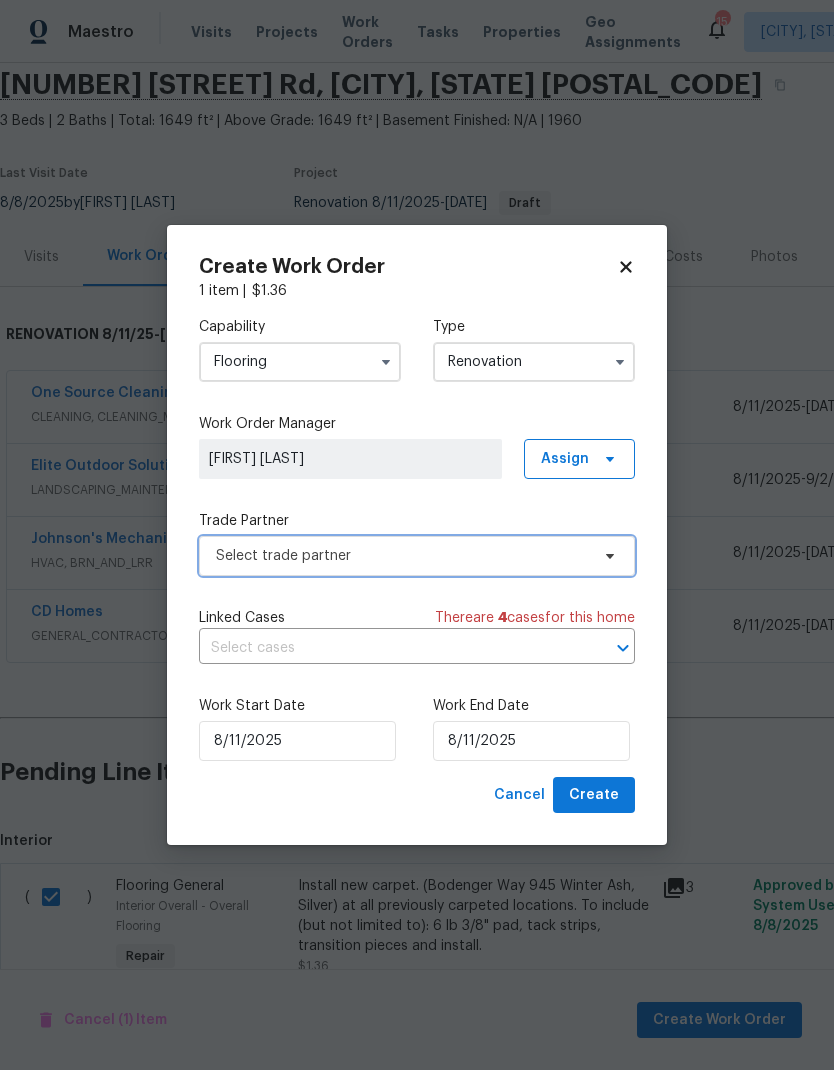 click on "Select trade partner" at bounding box center [402, 556] 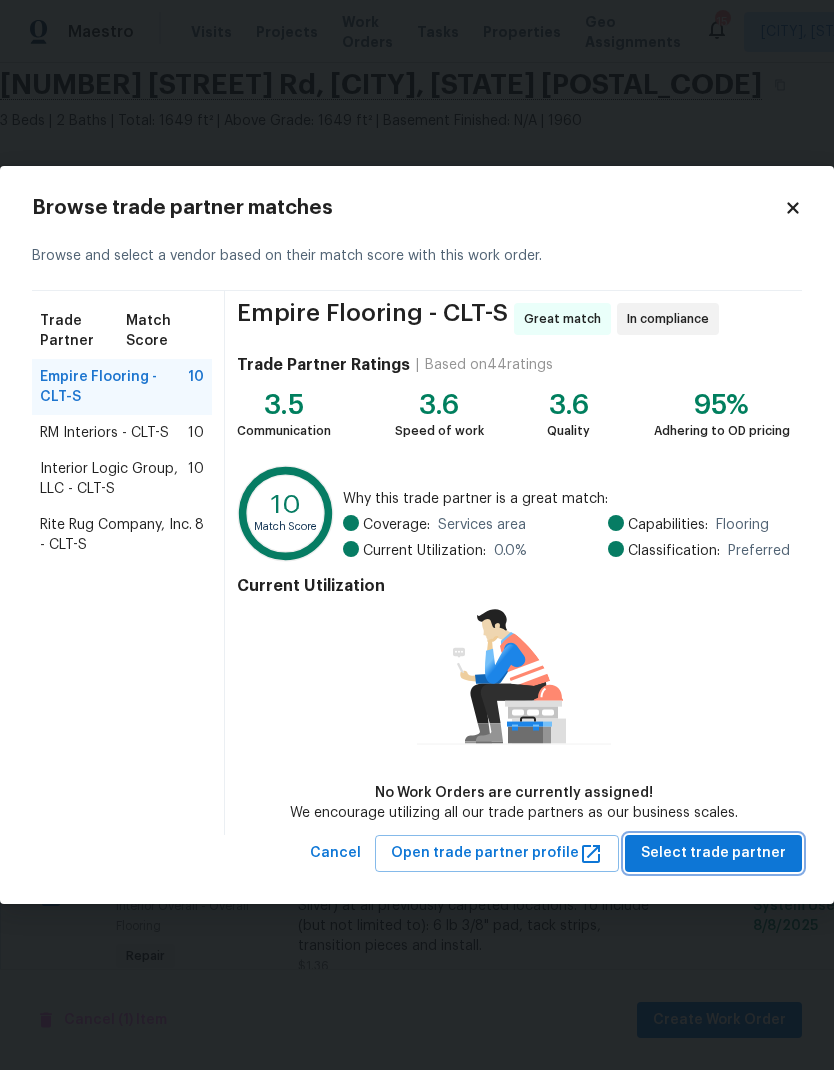 click on "Select trade partner" at bounding box center (713, 853) 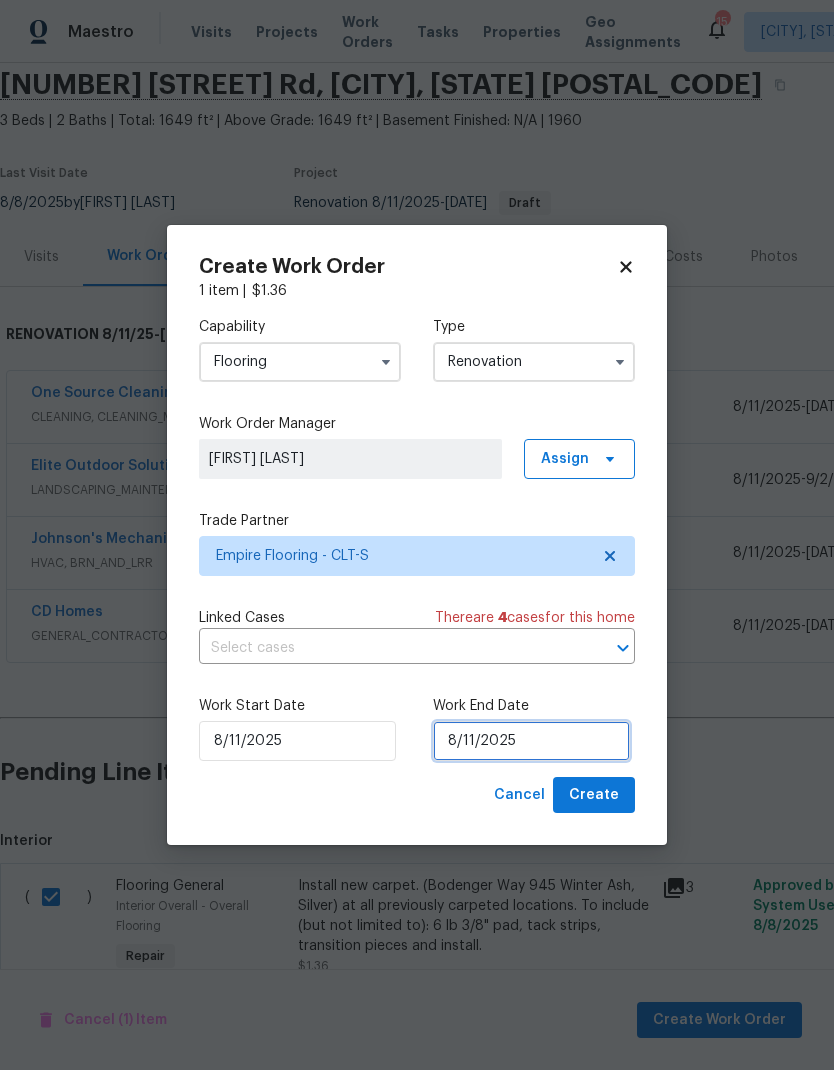click on "8/11/2025" at bounding box center [531, 741] 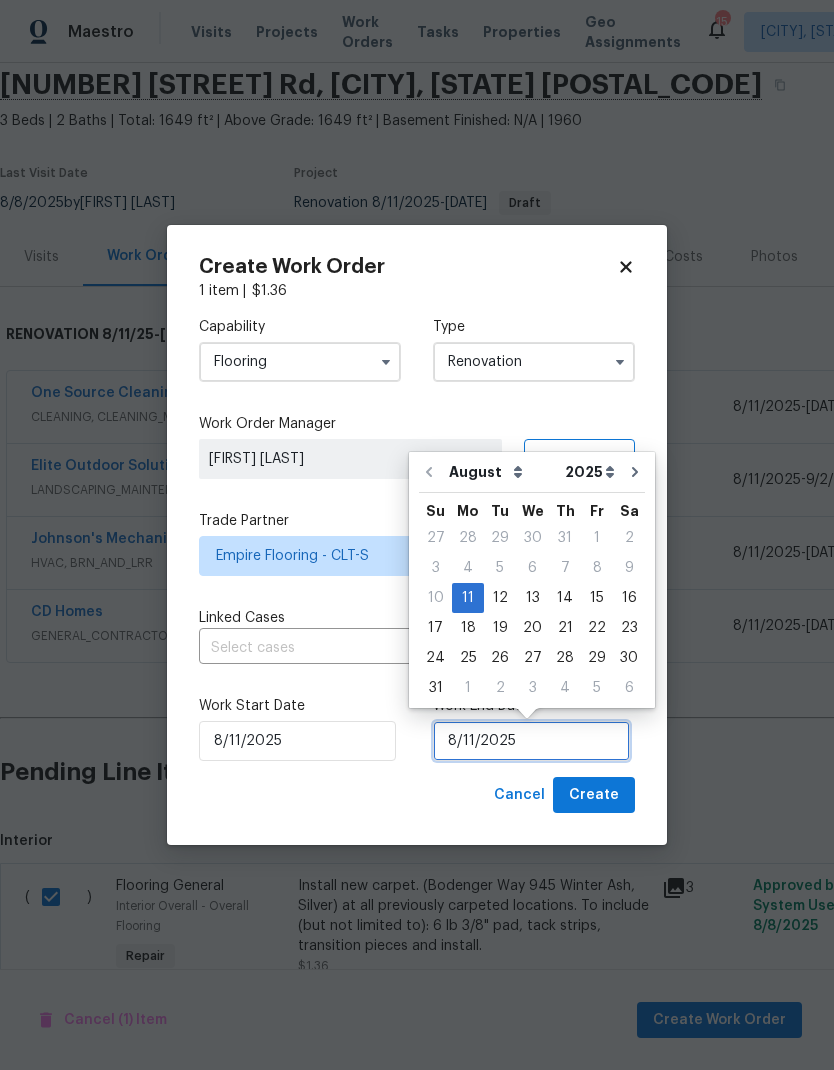 scroll, scrollTop: 15, scrollLeft: 0, axis: vertical 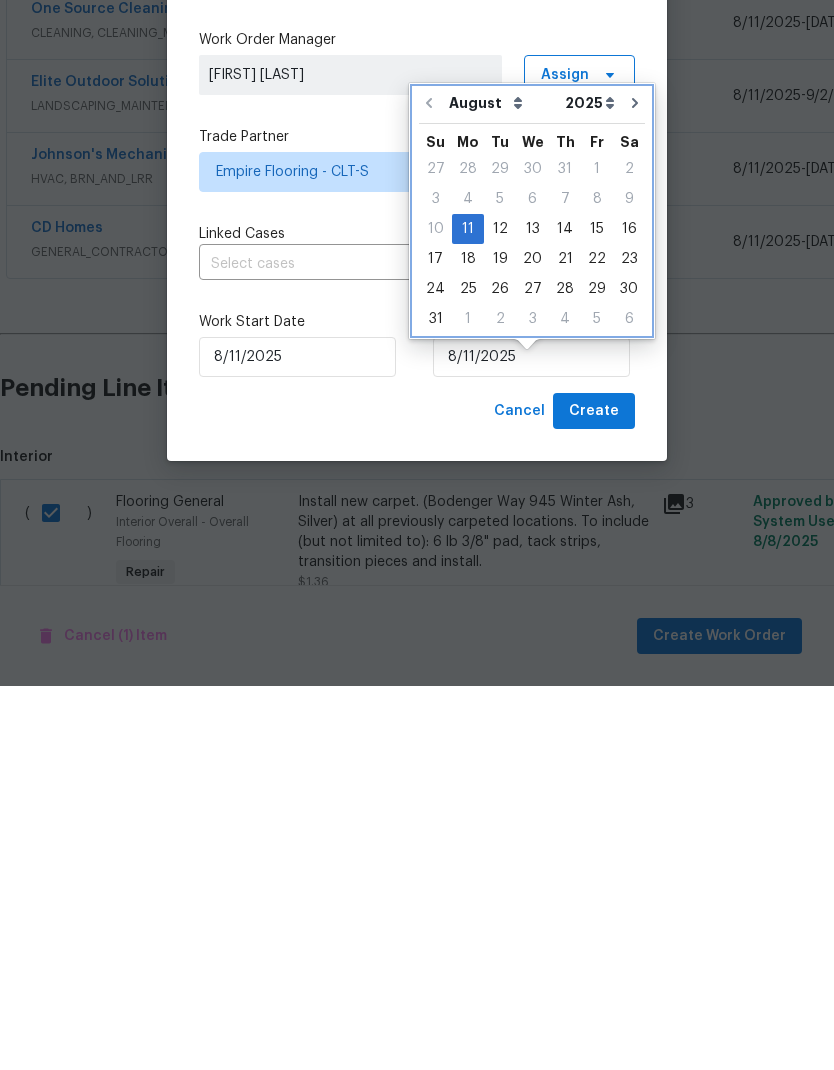 click at bounding box center [635, 487] 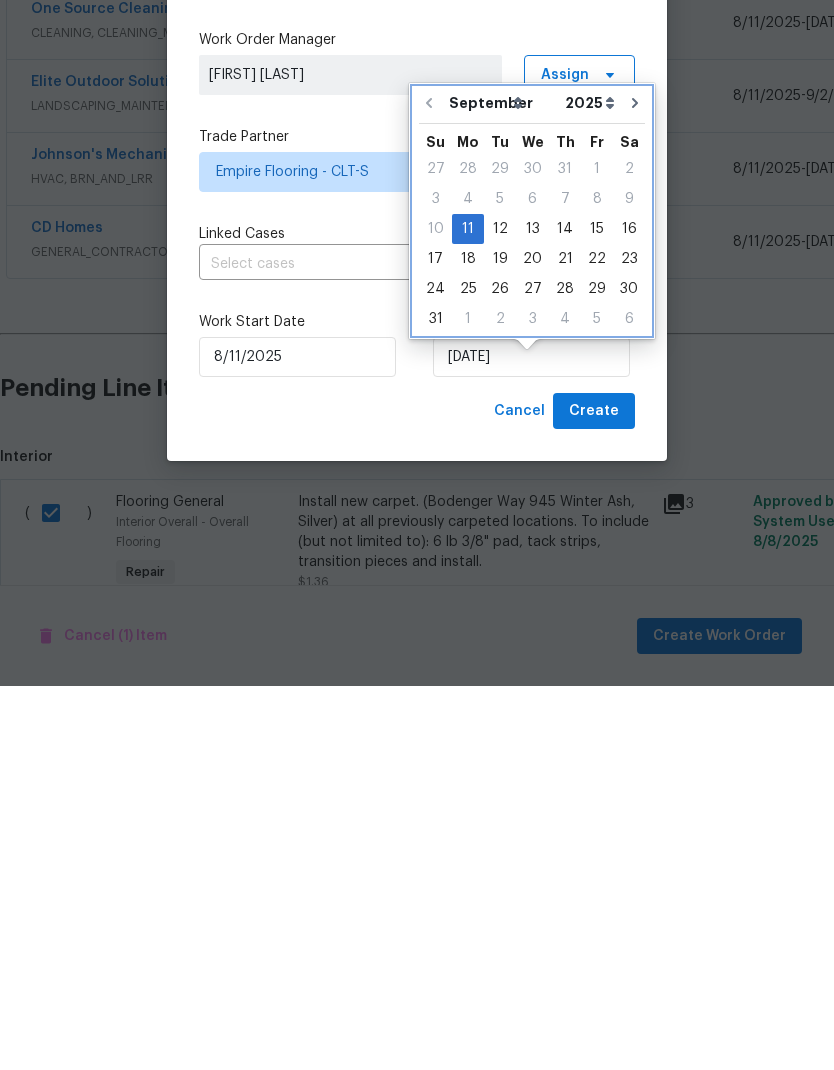 scroll, scrollTop: 80, scrollLeft: 0, axis: vertical 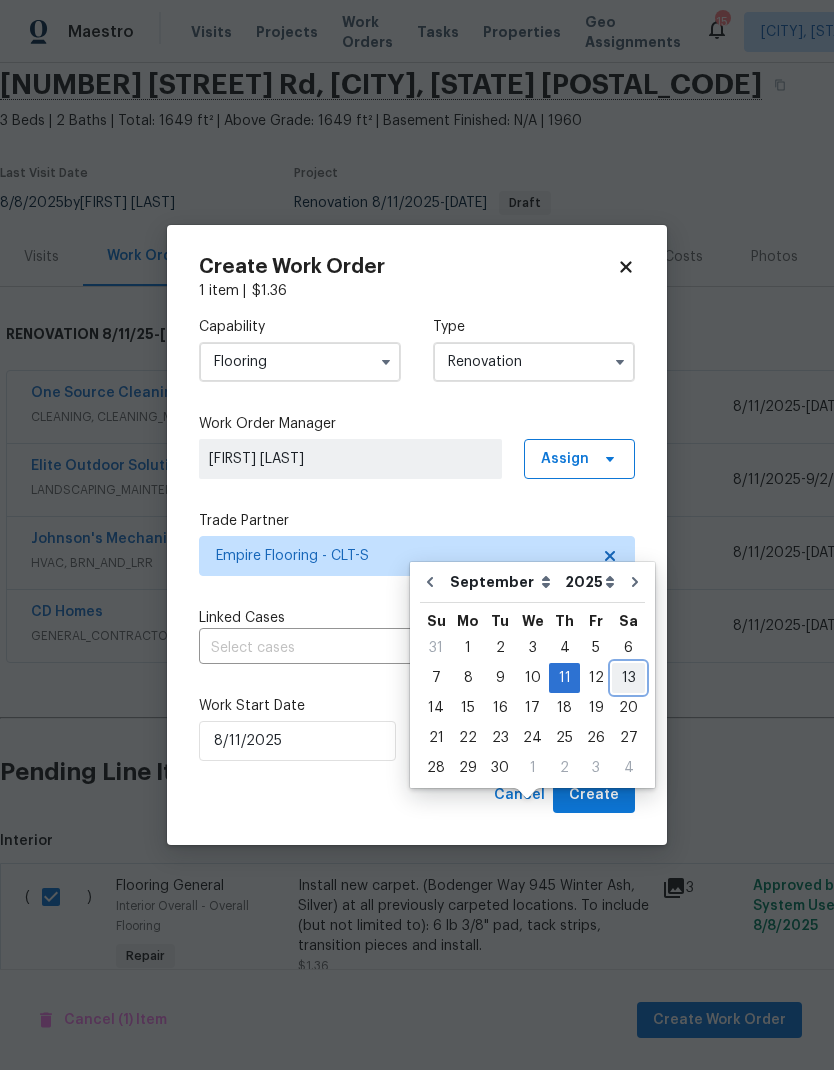 click on "13" at bounding box center [628, 678] 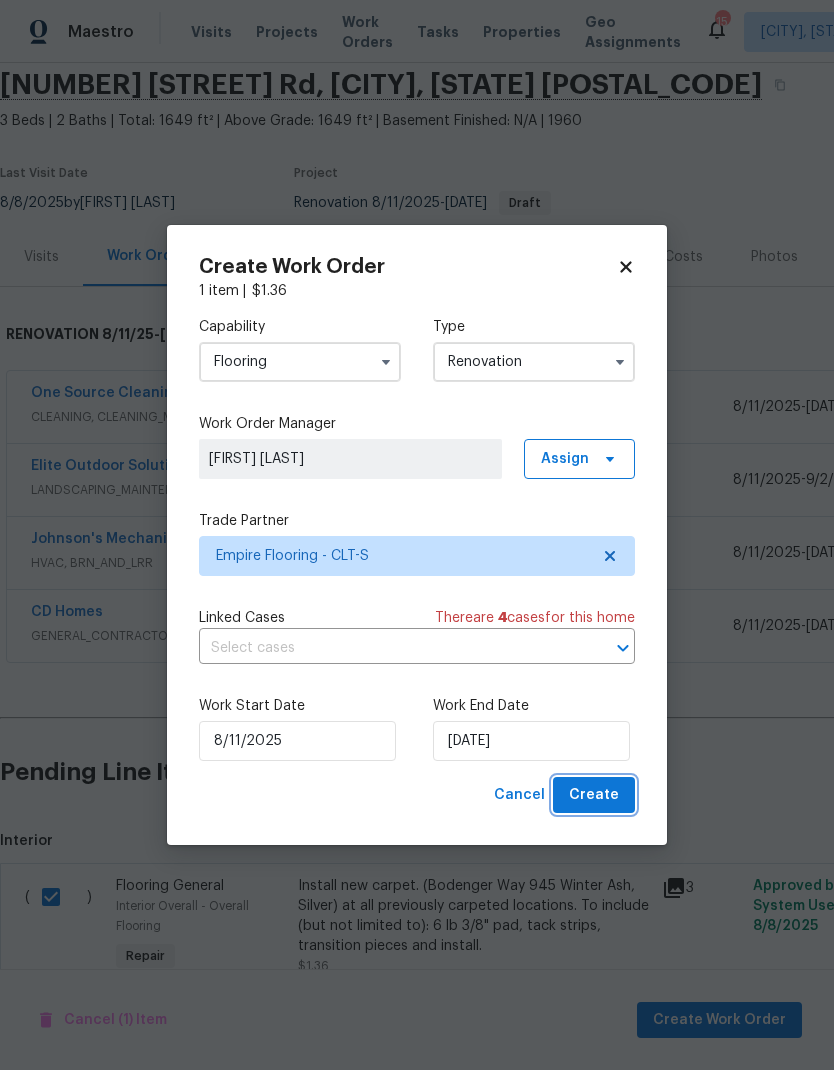 click on "Create" at bounding box center [594, 795] 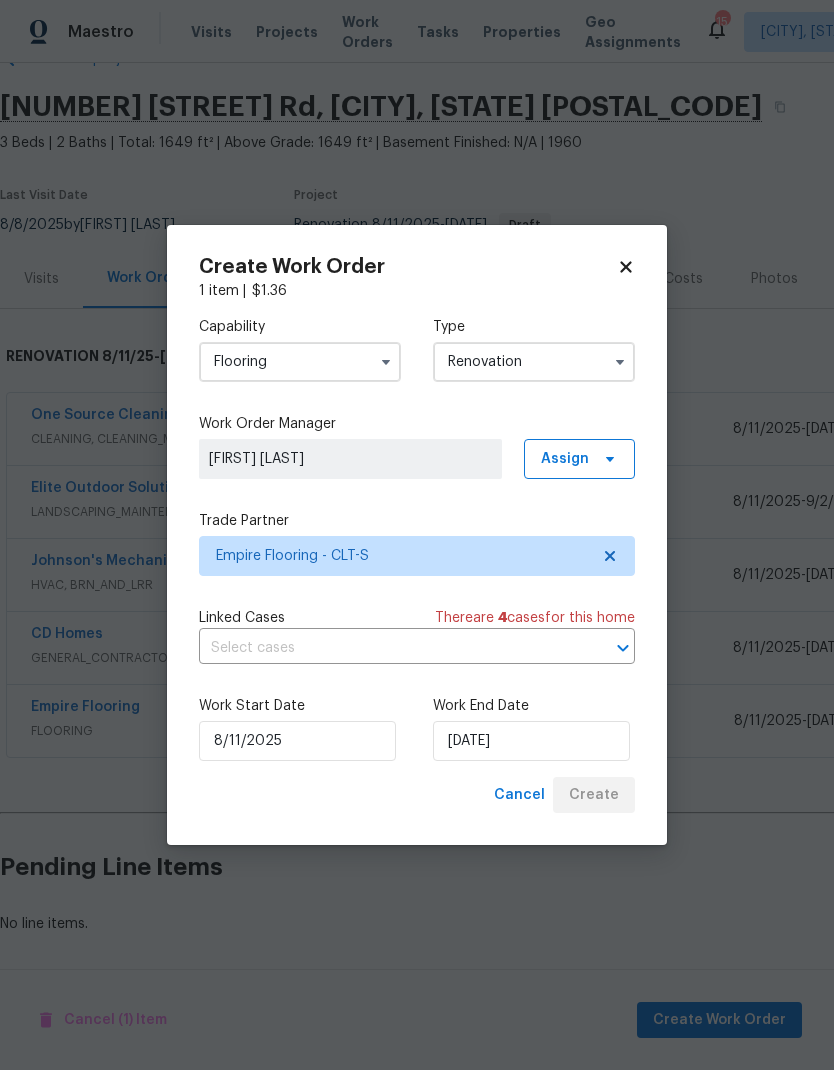 scroll, scrollTop: 53, scrollLeft: 0, axis: vertical 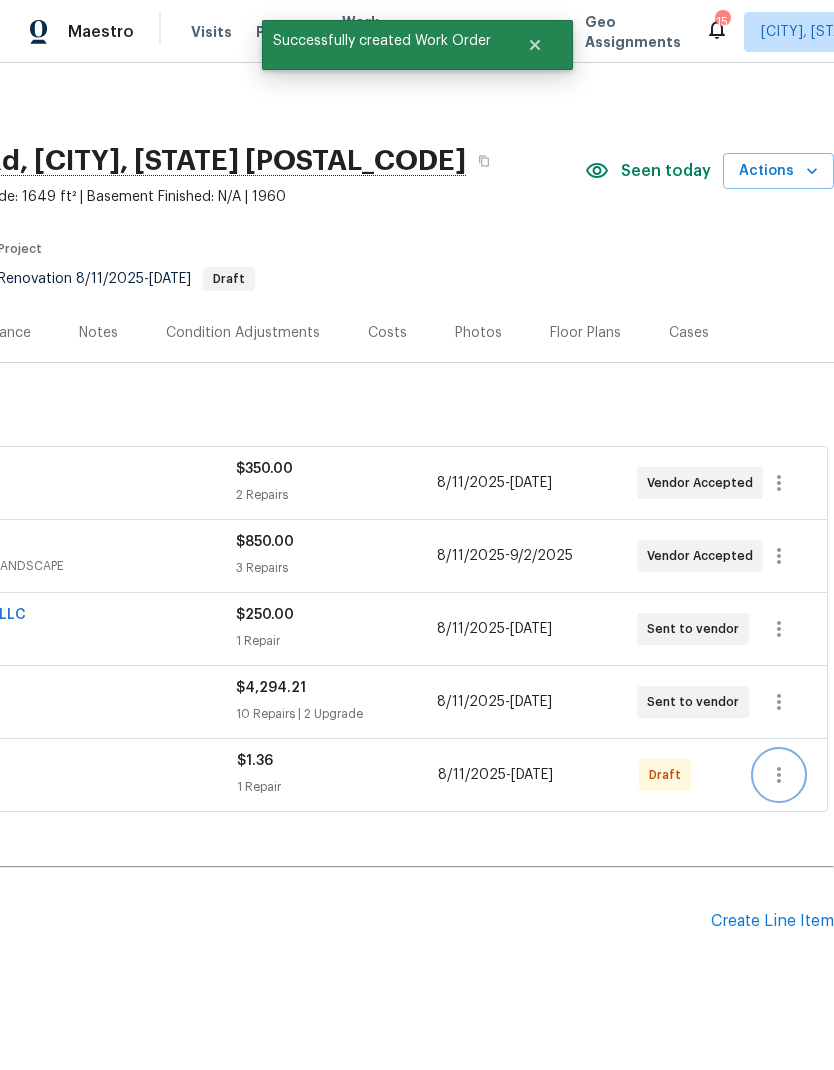 click 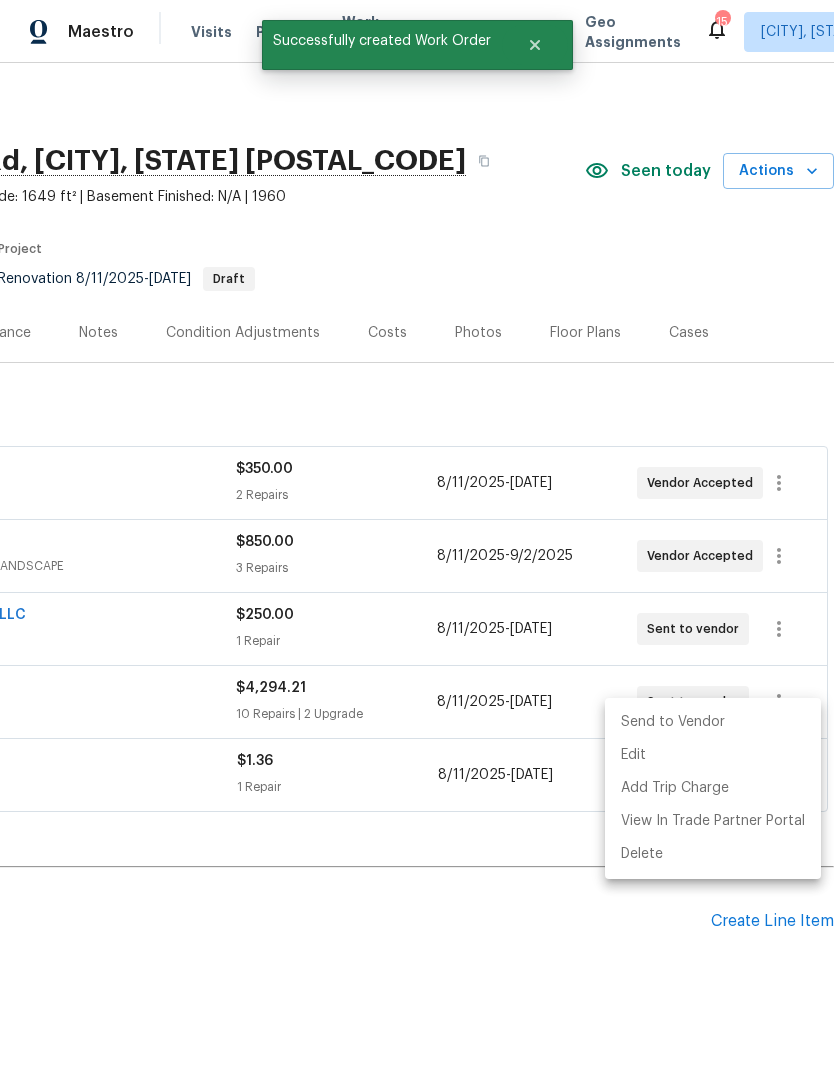 click on "Send to Vendor" at bounding box center (713, 722) 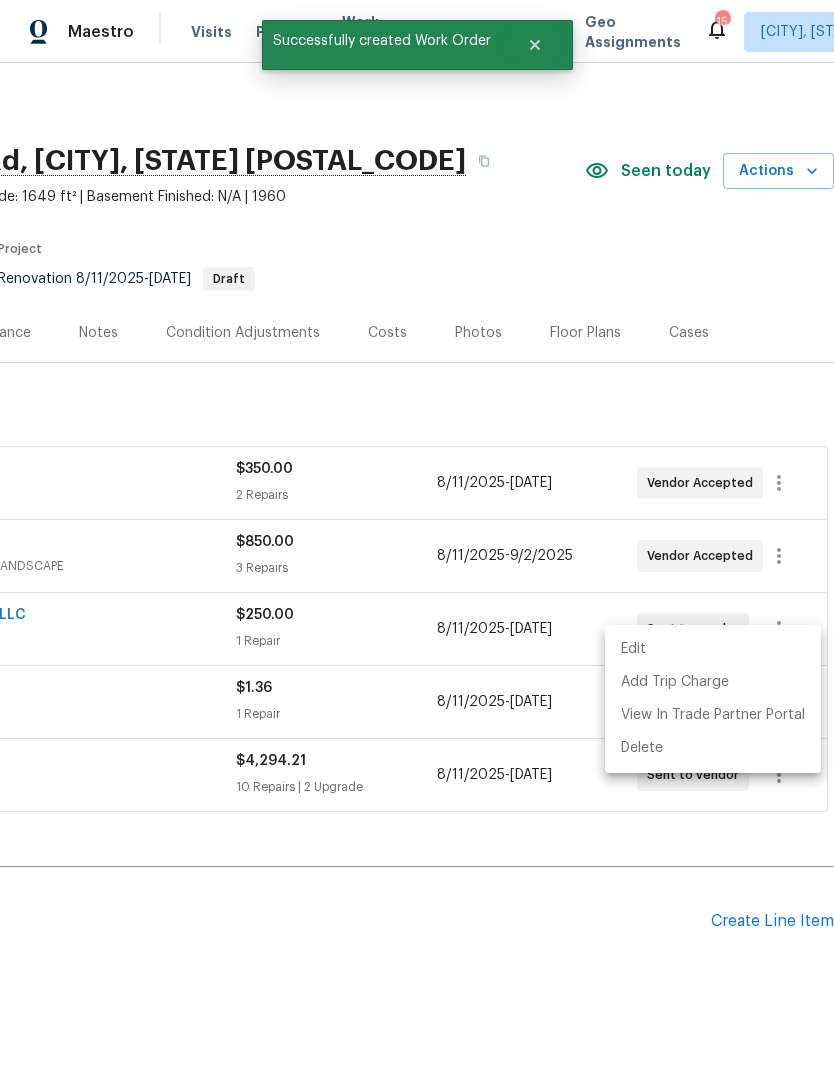 click at bounding box center (417, 535) 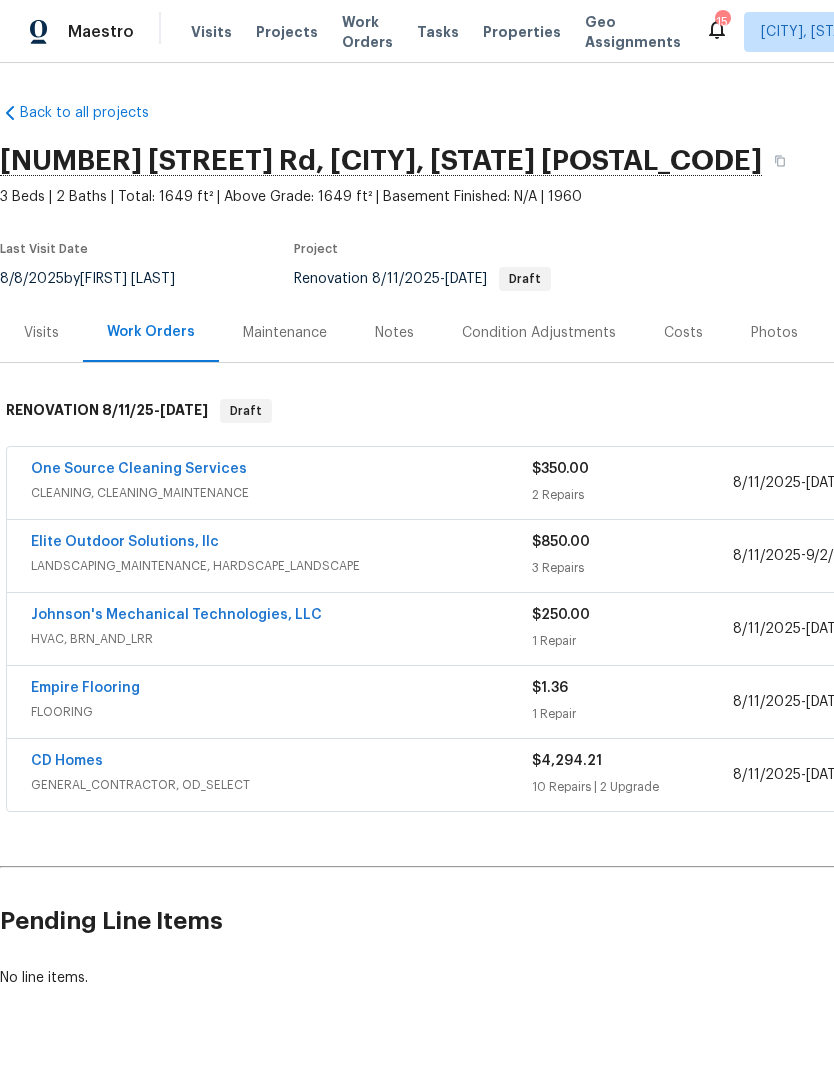 scroll, scrollTop: 0, scrollLeft: 0, axis: both 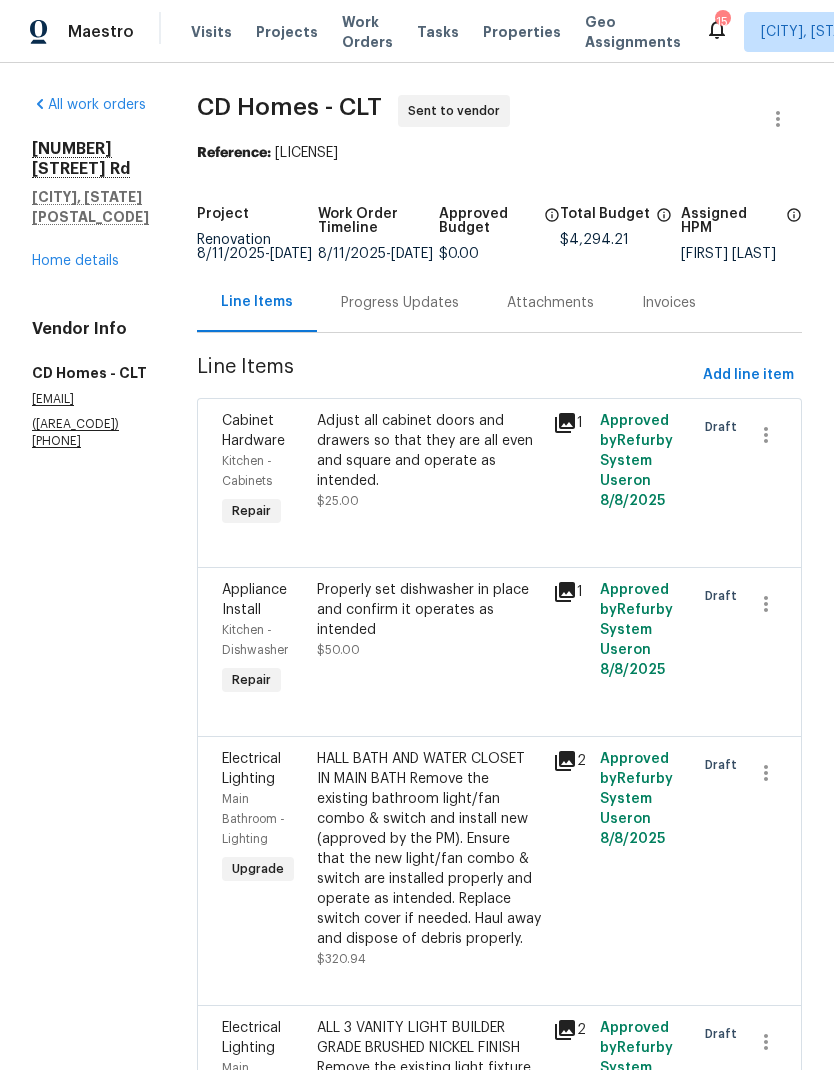 click on "Progress Updates" at bounding box center (400, 303) 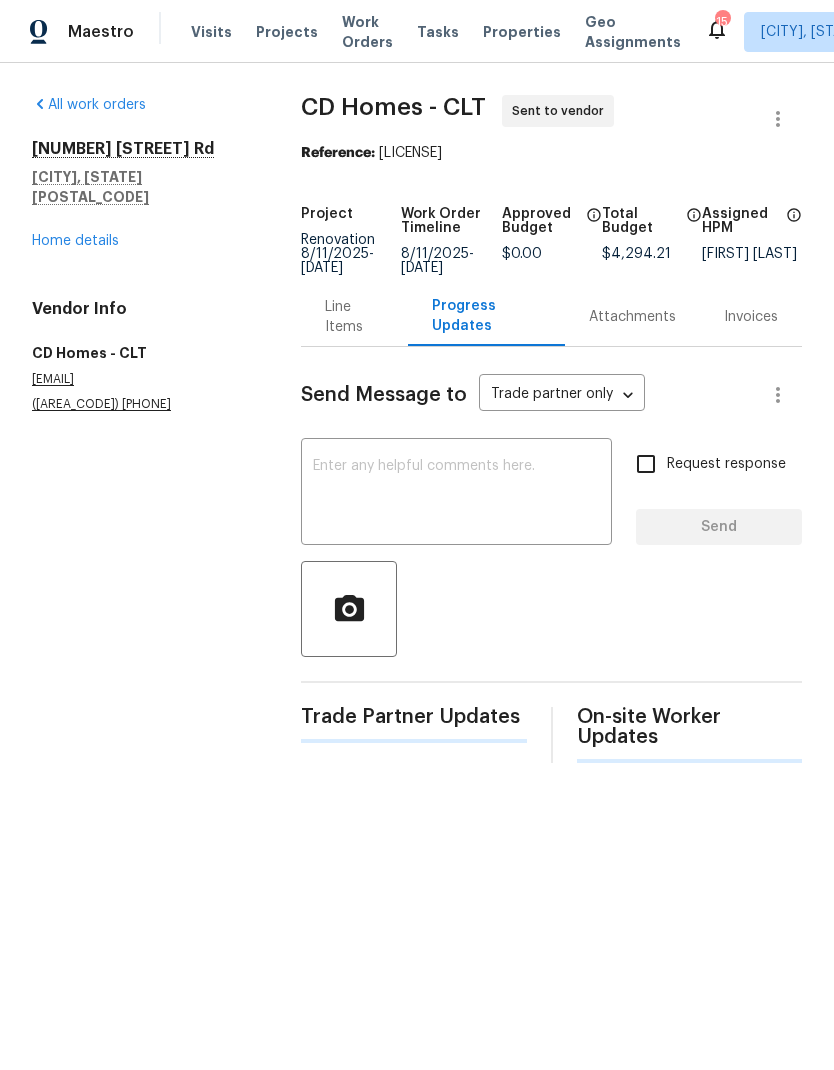 click at bounding box center [456, 494] 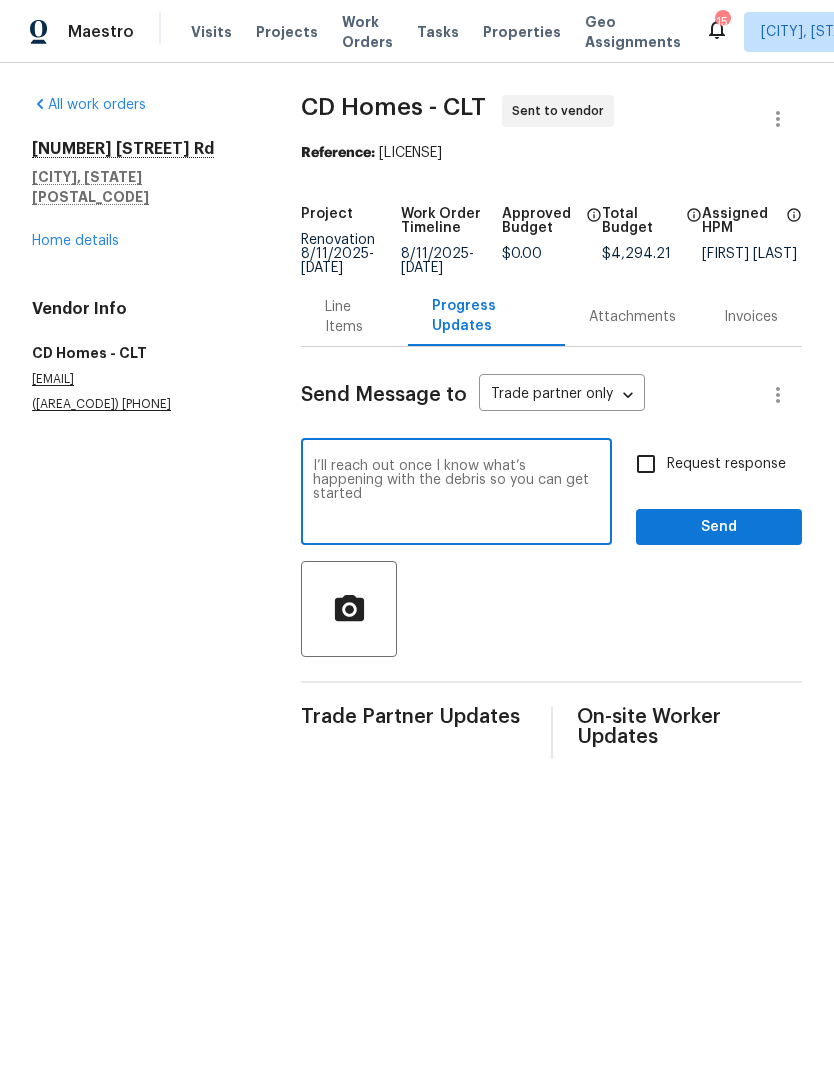 type on "I’ll reach out once I know what’s happening with the debris so you can get started" 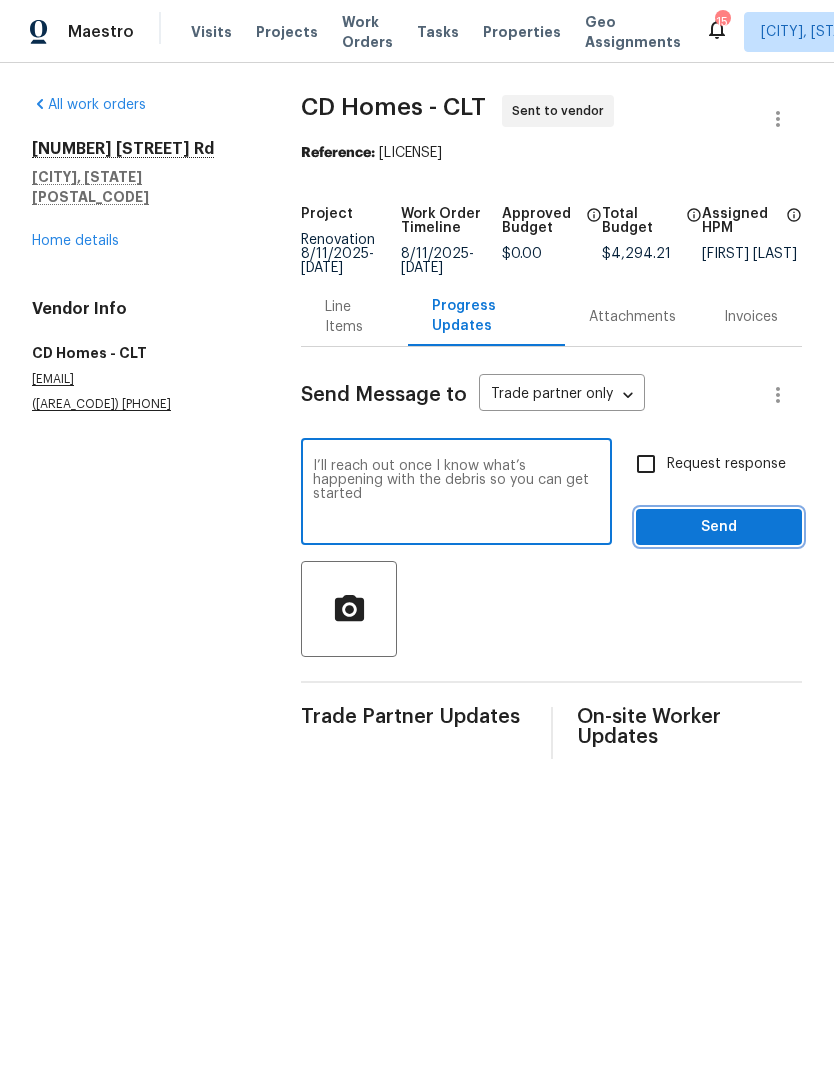 click on "Send" at bounding box center (719, 527) 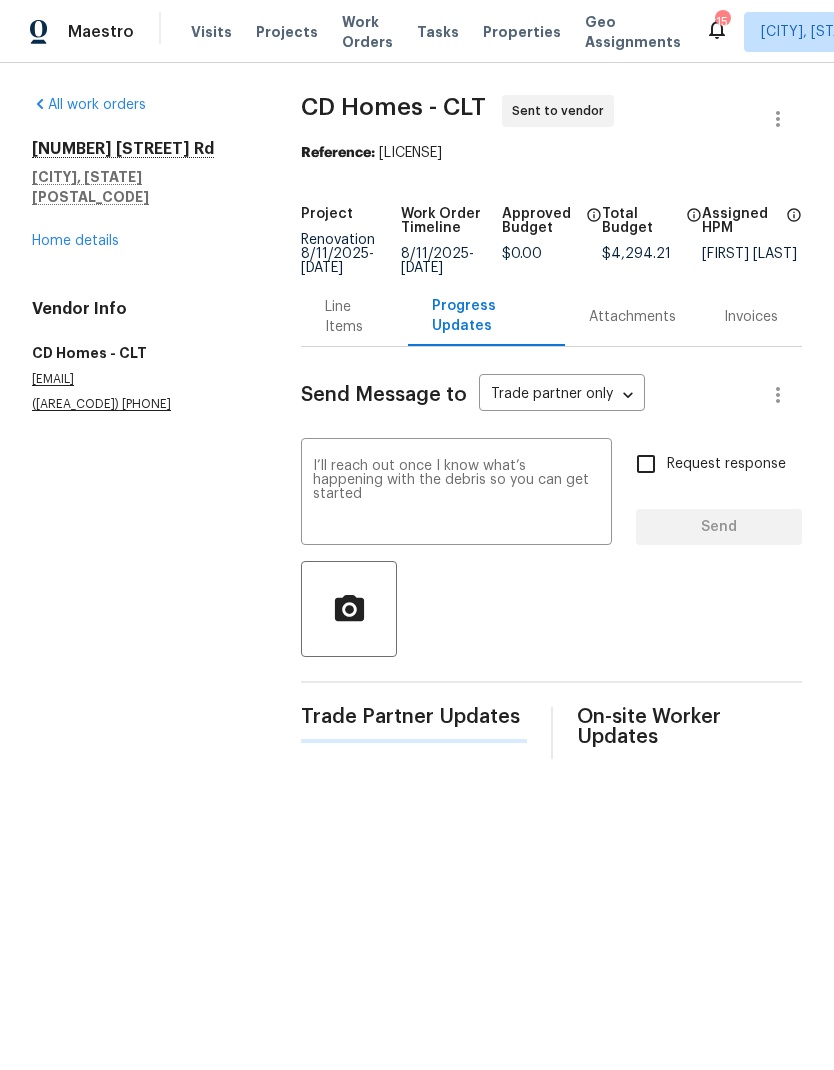 type 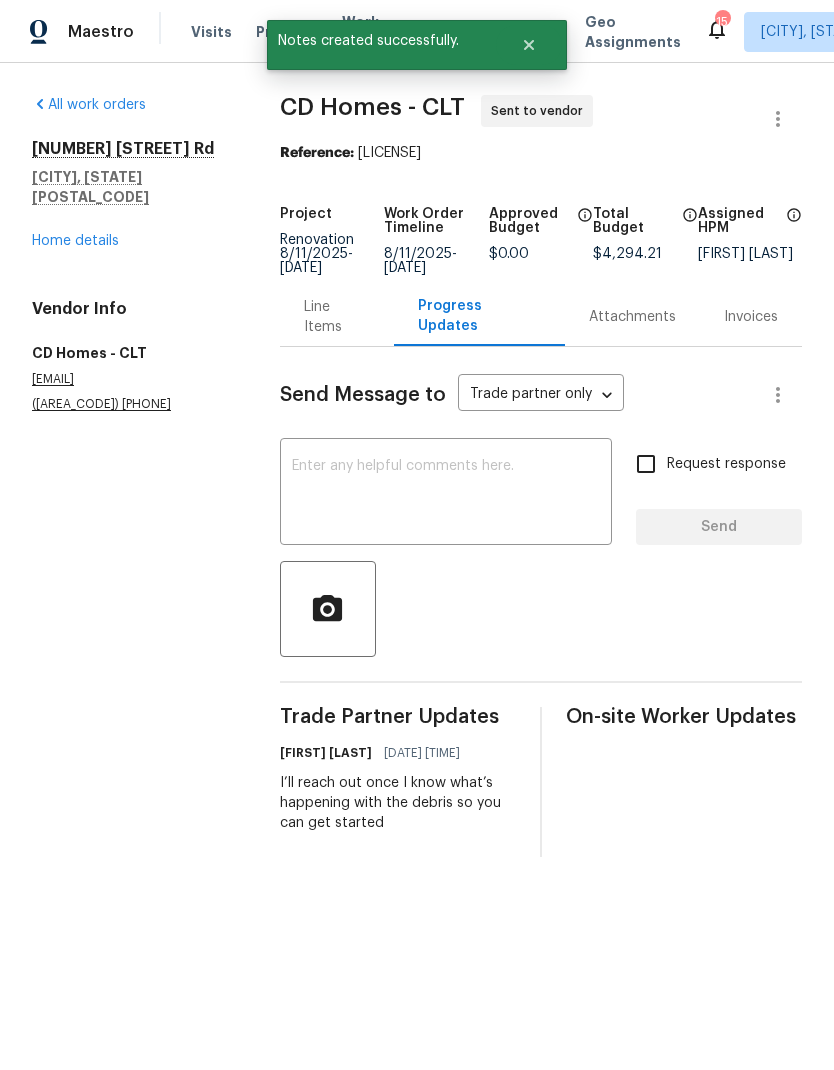 click on "Home details" at bounding box center [75, 241] 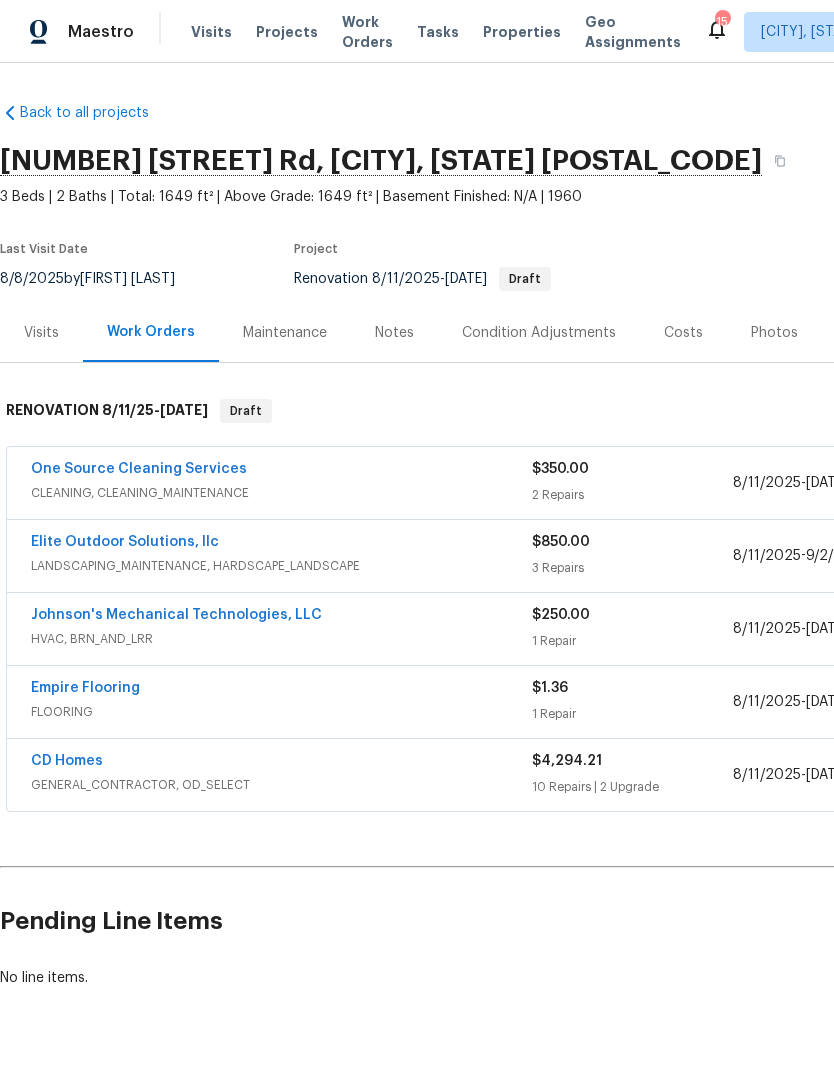 scroll, scrollTop: 53, scrollLeft: 0, axis: vertical 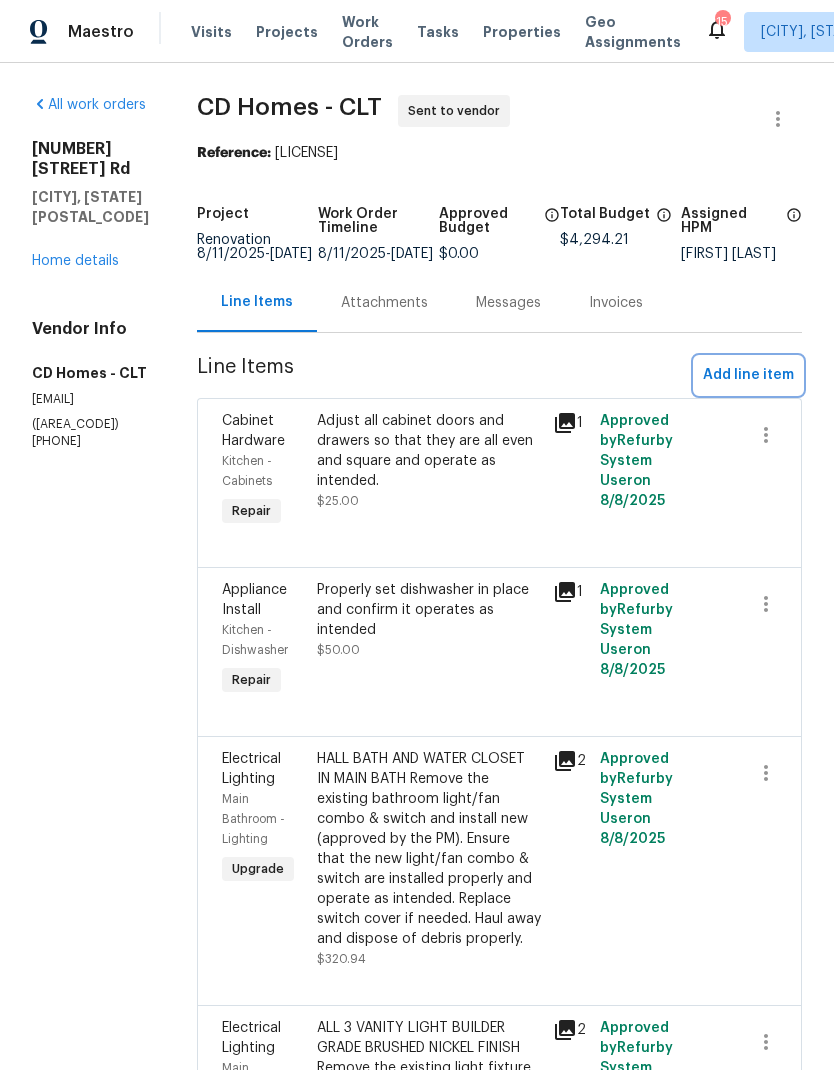 click on "Add line item" at bounding box center (748, 375) 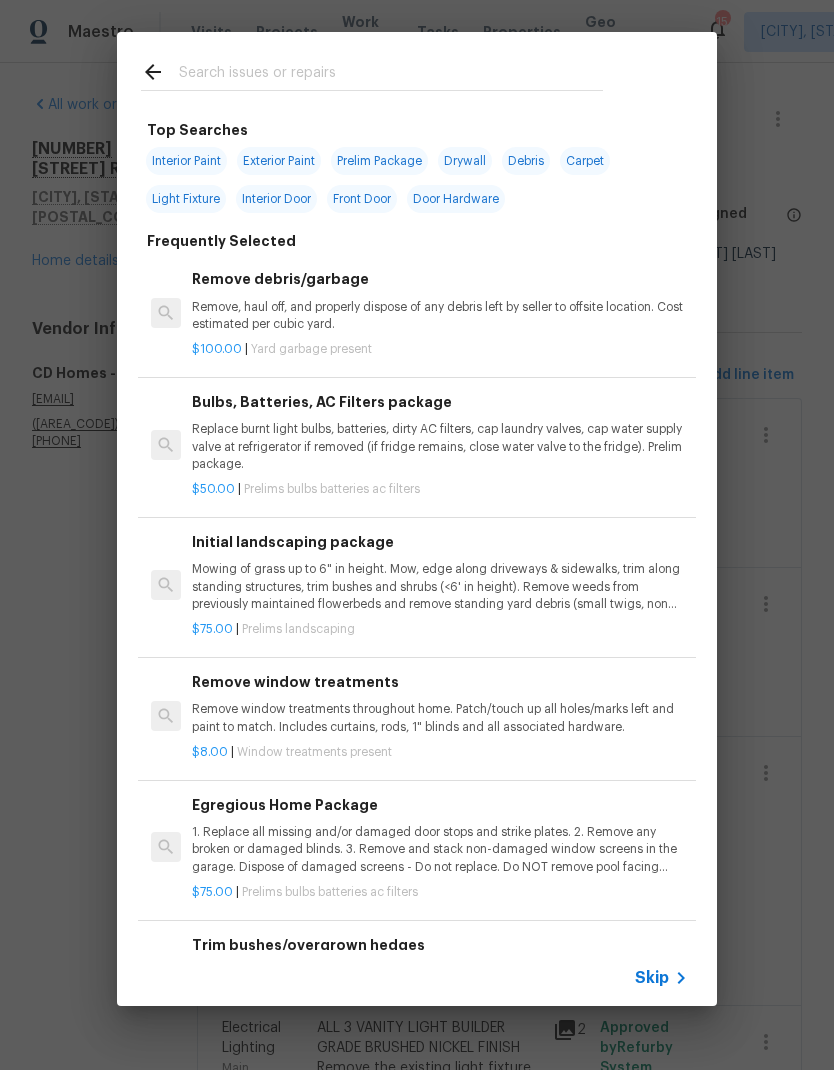 click at bounding box center (391, 75) 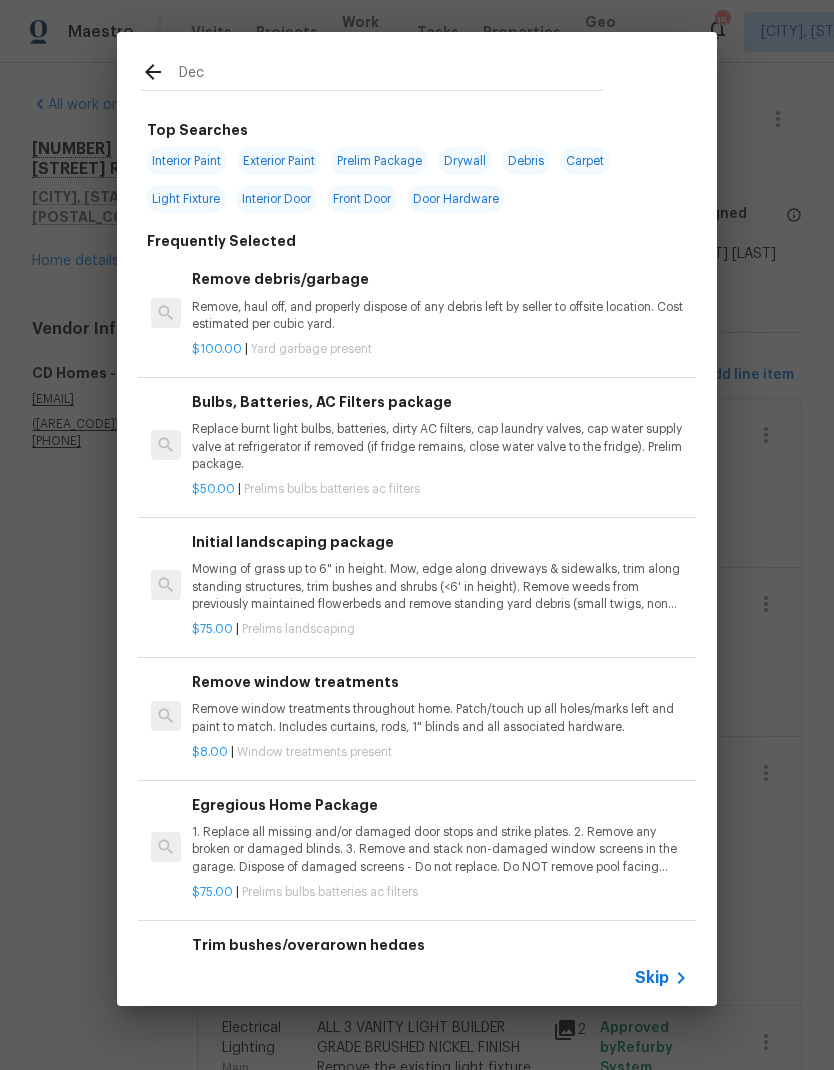 type on "Deck" 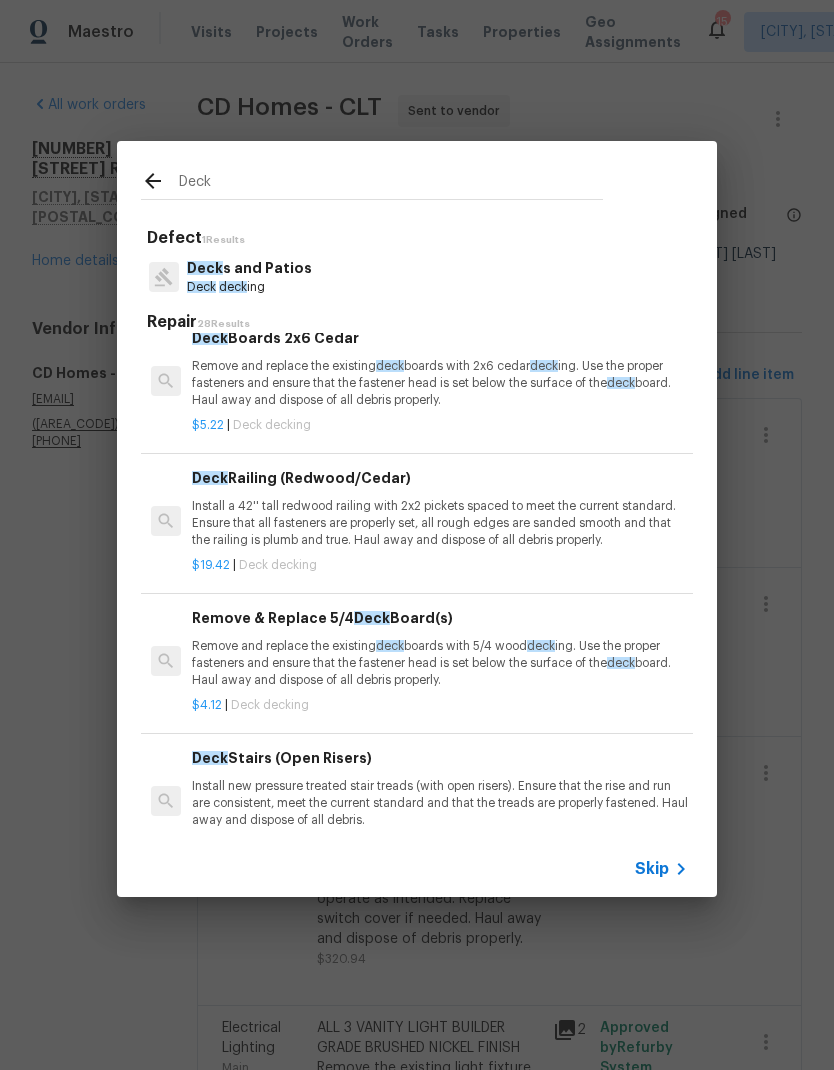 scroll, scrollTop: 722, scrollLeft: 0, axis: vertical 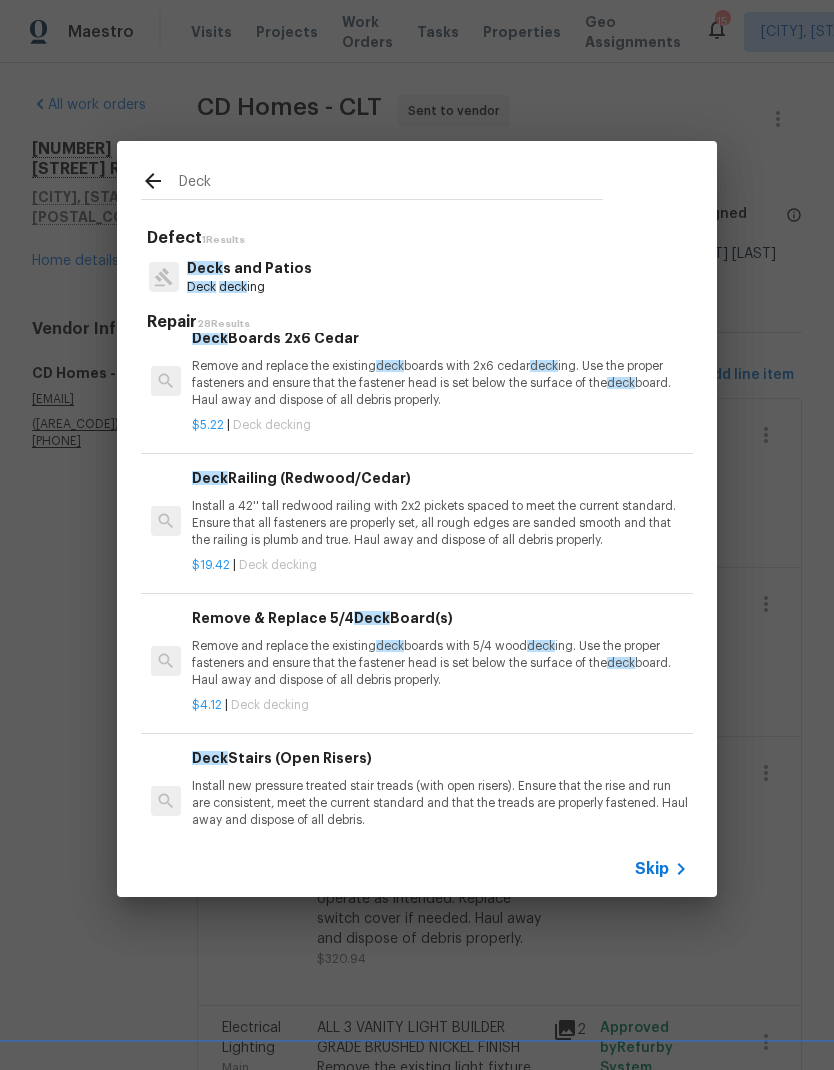click on "Install a 42'' tall redwood railing with 2x2 pickets spaced to meet the current standard. Ensure that all fasteners are properly set, all rough edges are sanded smooth and that the railing is plumb and true. Haul away and dispose of all debris properly." at bounding box center (440, 523) 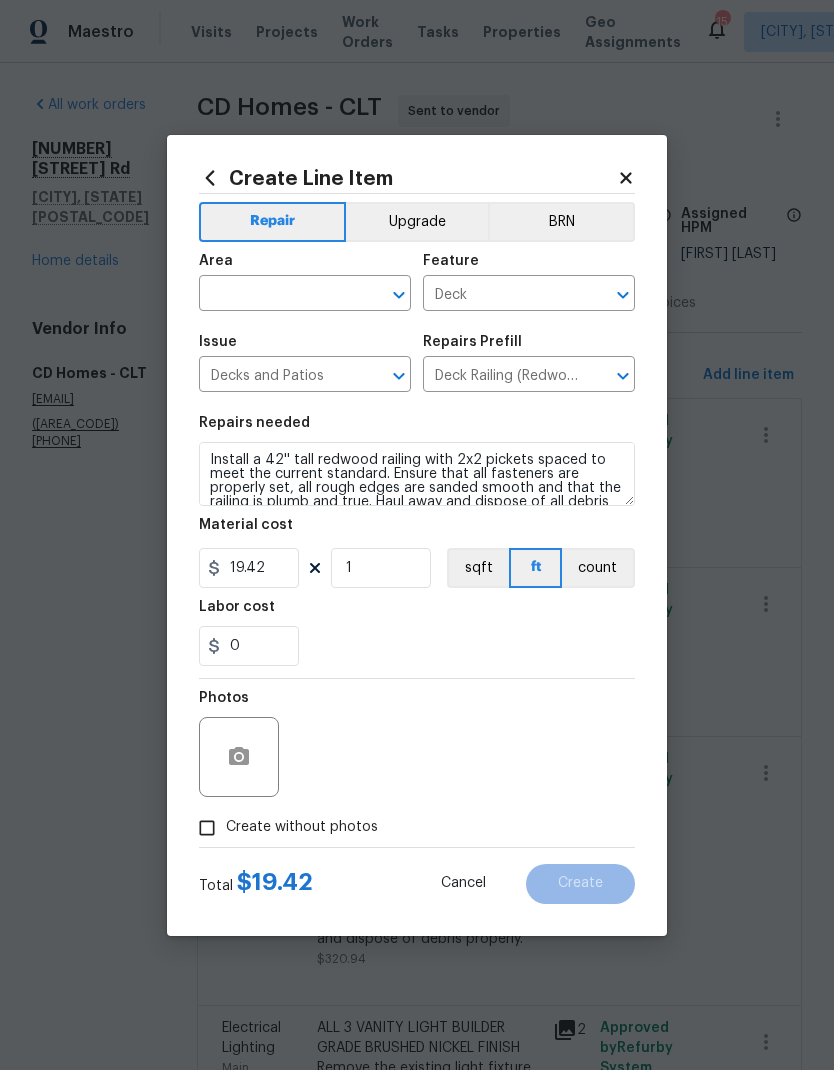 click at bounding box center [277, 295] 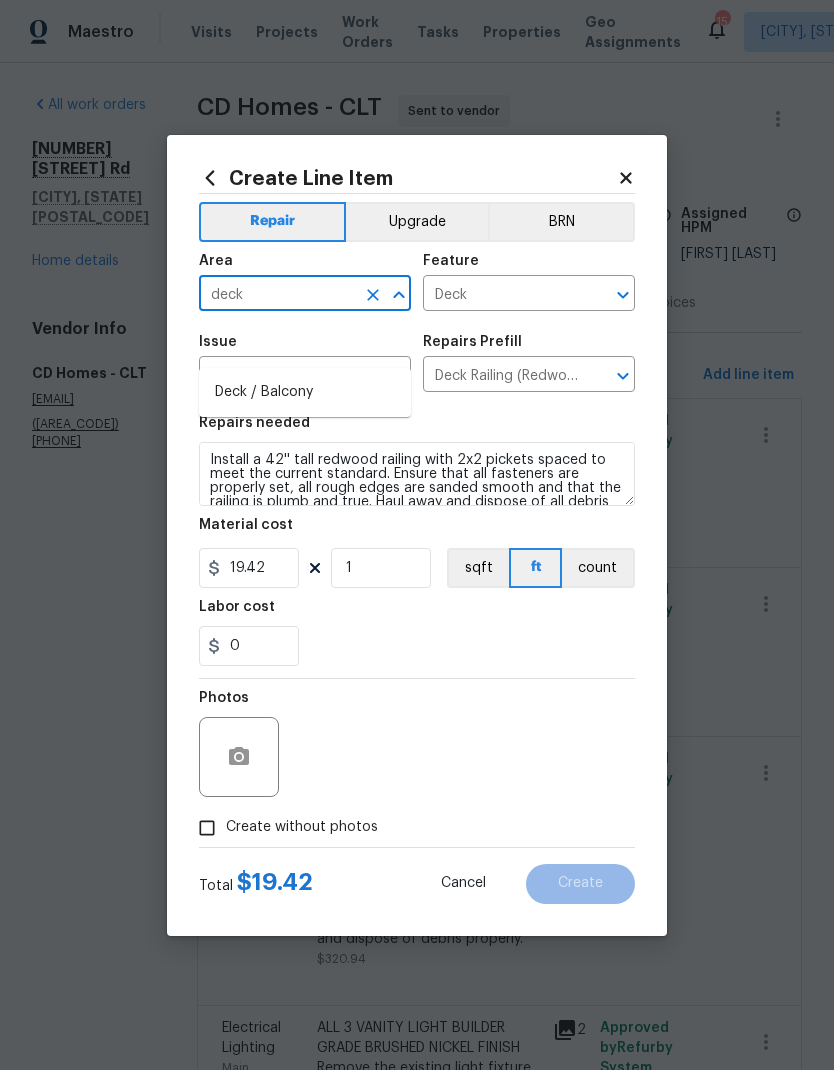 click on "Deck / Balcony" at bounding box center (305, 392) 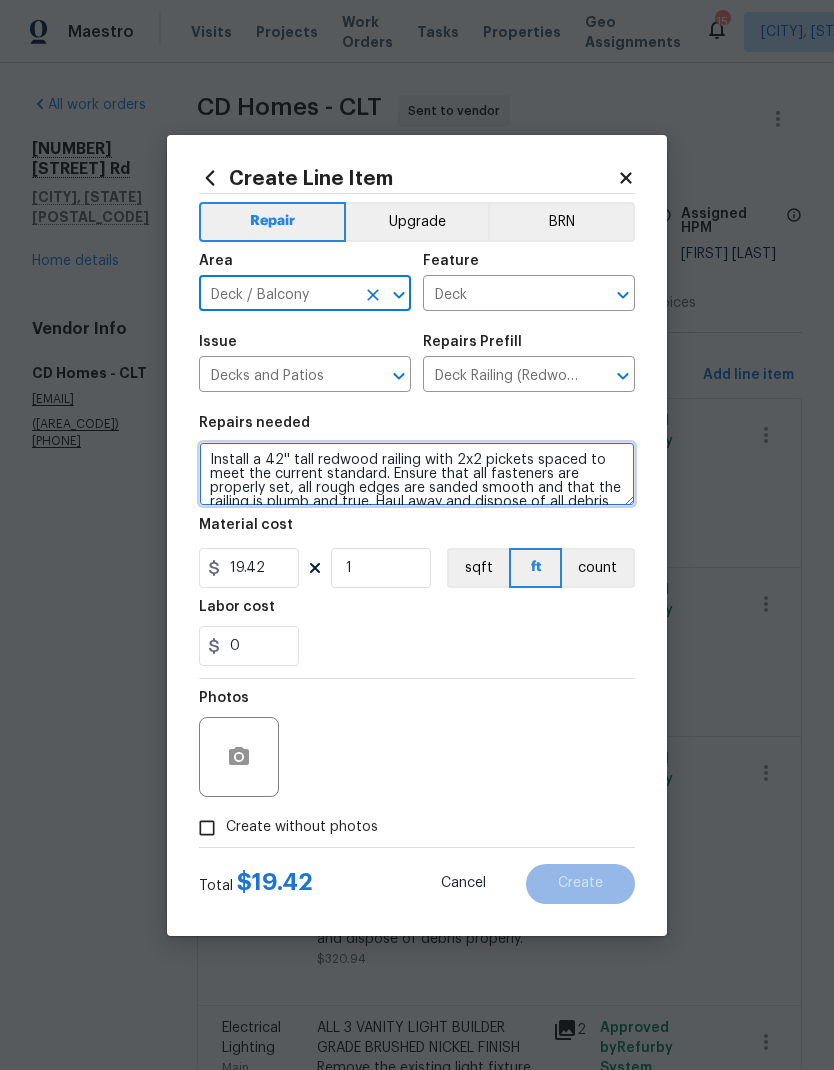 click on "Install a 42'' tall redwood railing with 2x2 pickets spaced to meet the current standard. Ensure that all fasteners are properly set, all rough edges are sanded smooth and that the railing is plumb and true. Haul away and dispose of all debris properly." at bounding box center (417, 474) 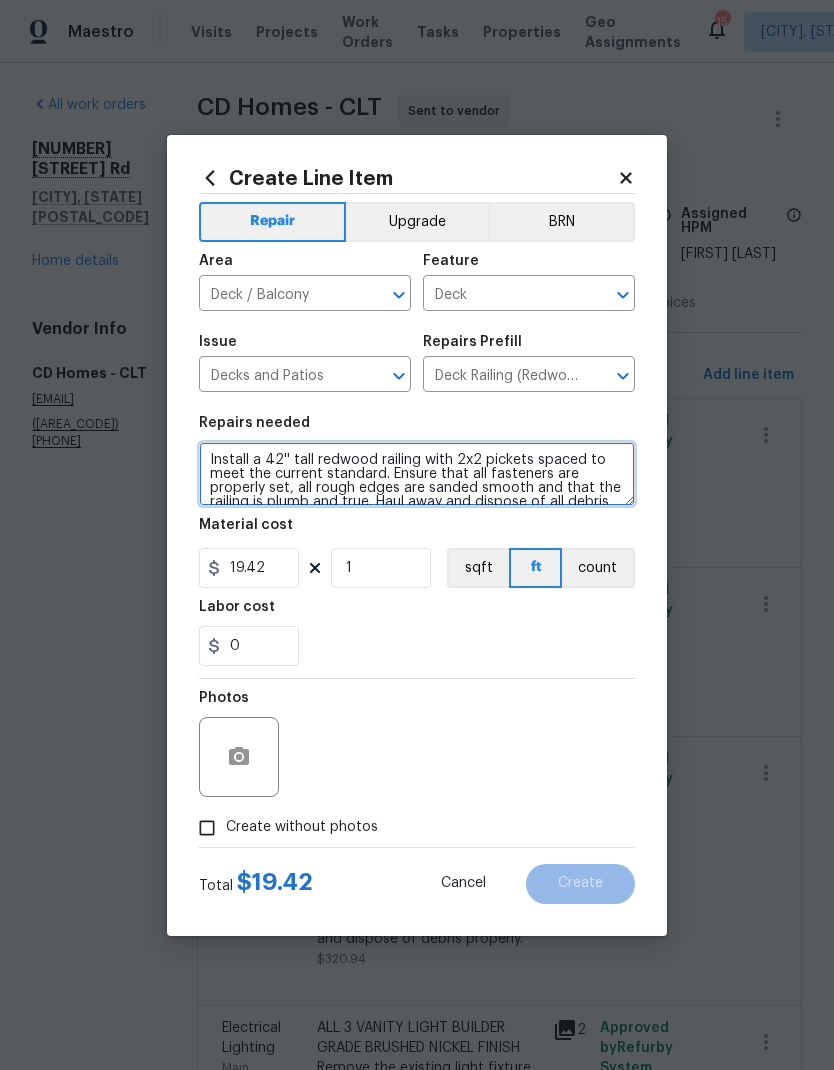 click on "Install a 42'' tall redwood railing with 2x2 pickets spaced to meet the current standard. Ensure that all fasteners are properly set, all rough edges are sanded smooth and that the railing is plumb and true. Haul away and dispose of all debris properly." at bounding box center [417, 474] 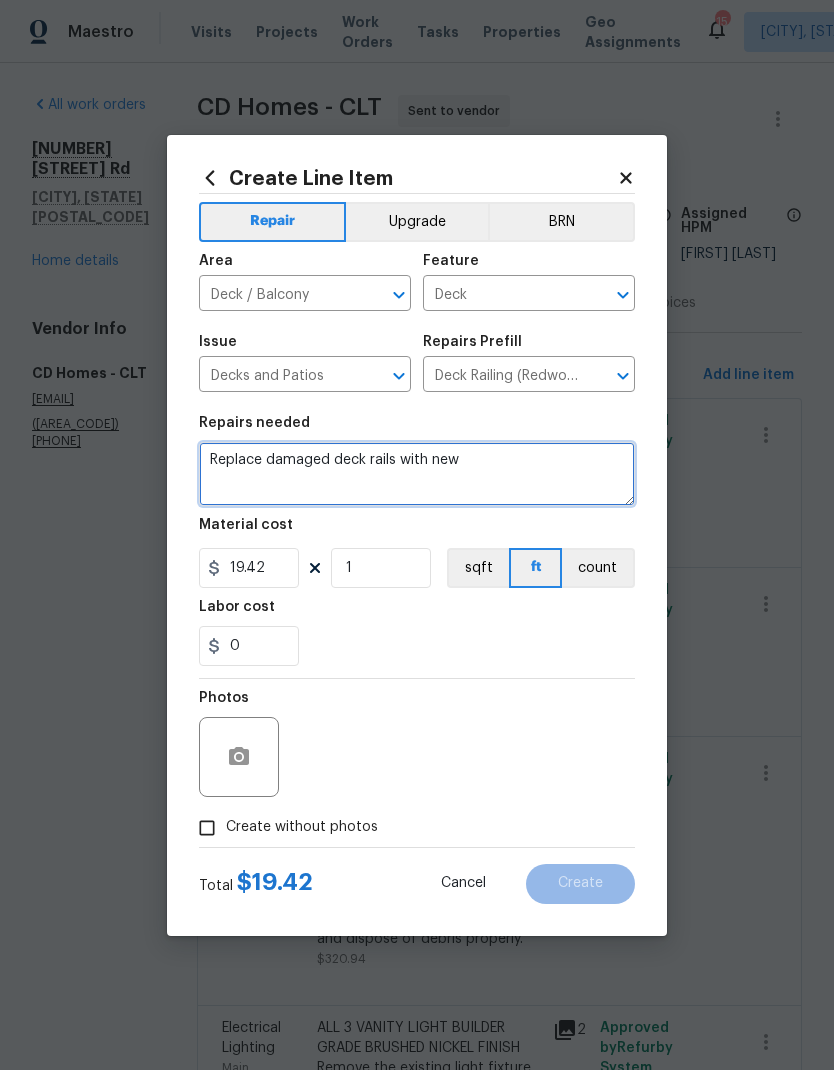 type on "Replace damaged deck rails with new" 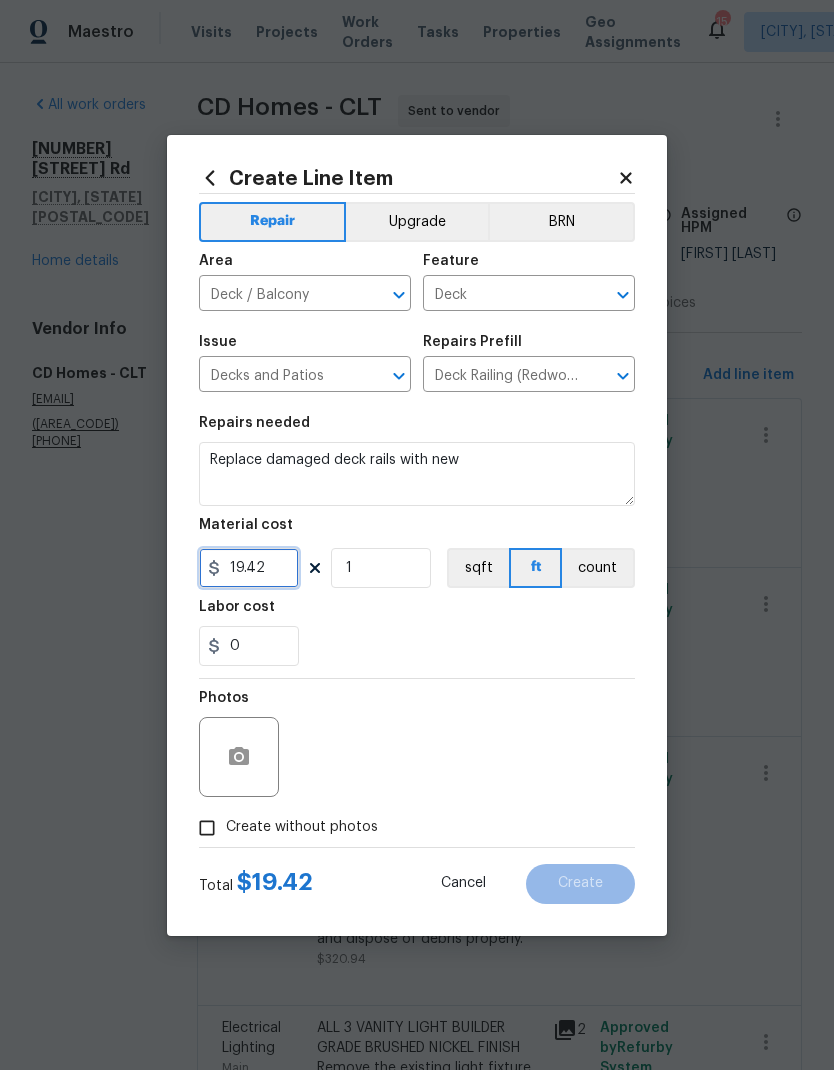 click on "19.42" at bounding box center (249, 568) 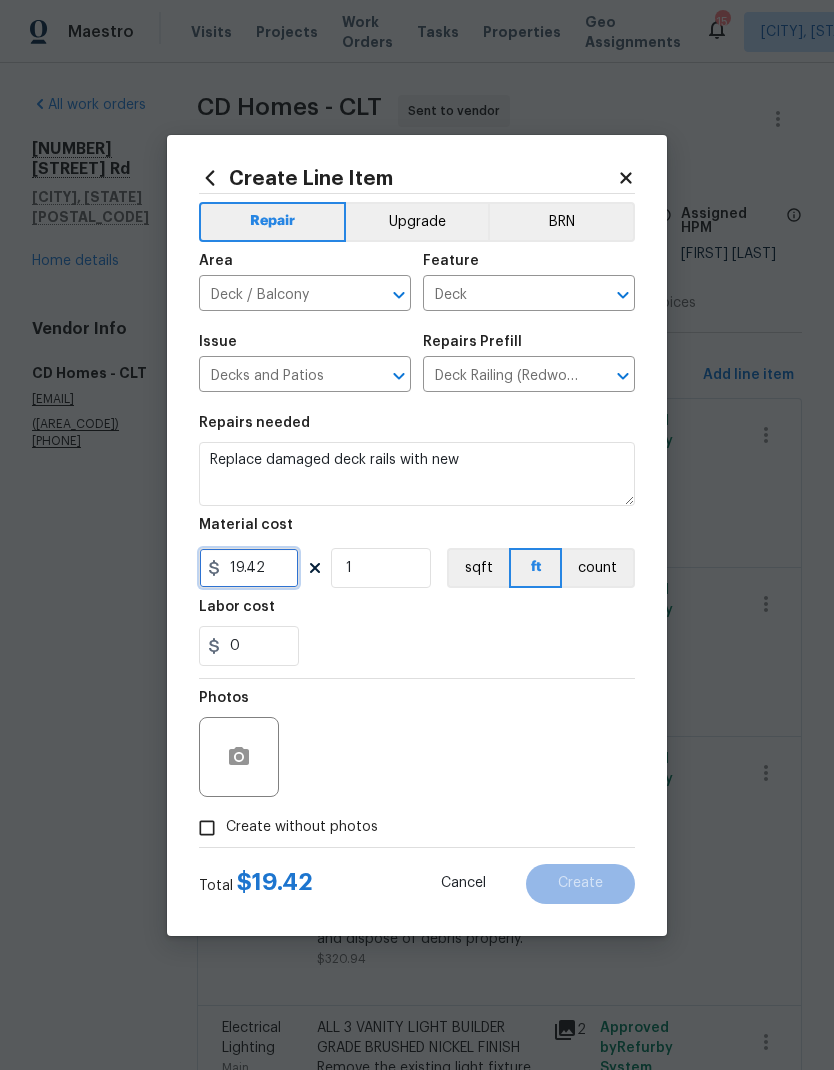 click on "19.42" at bounding box center (249, 568) 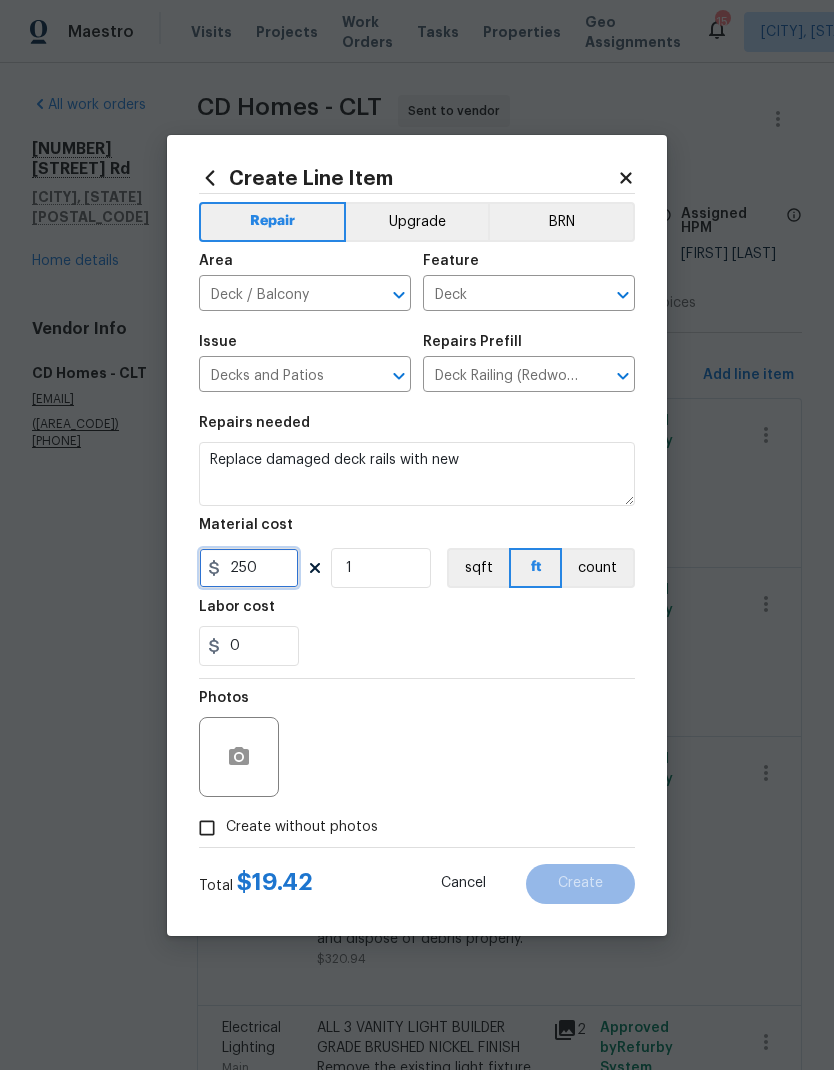 type on "250" 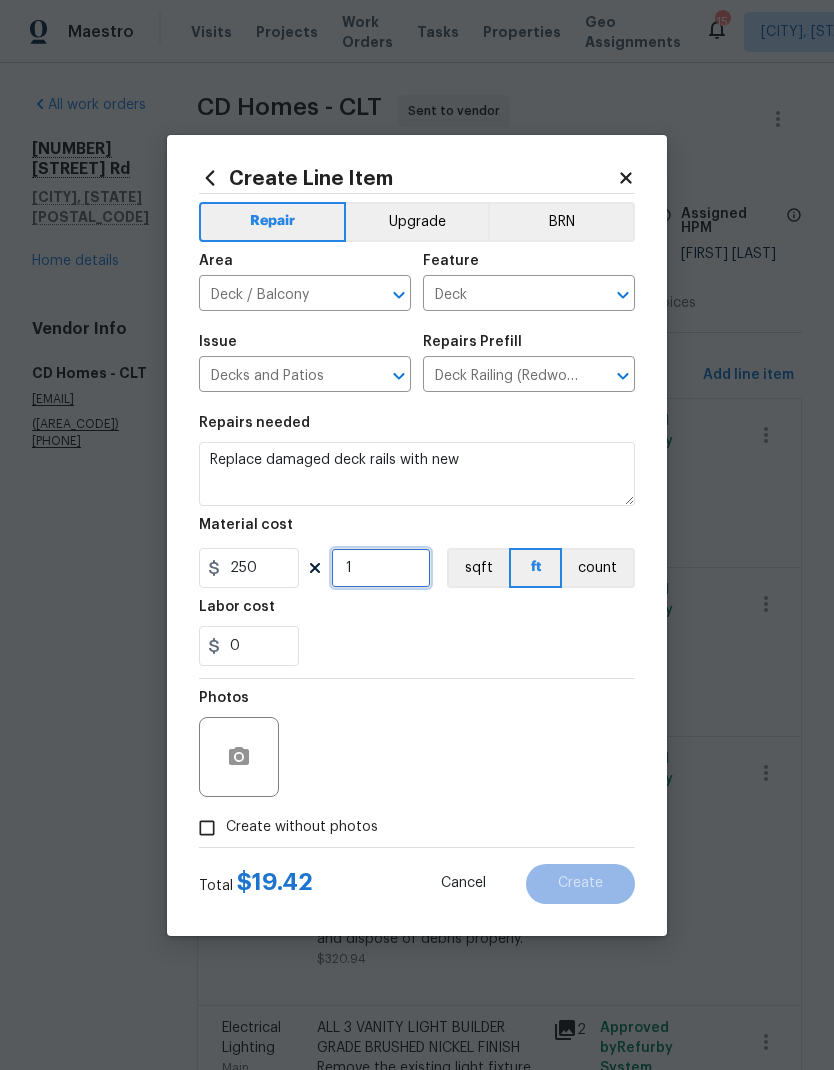 click on "1" at bounding box center (381, 568) 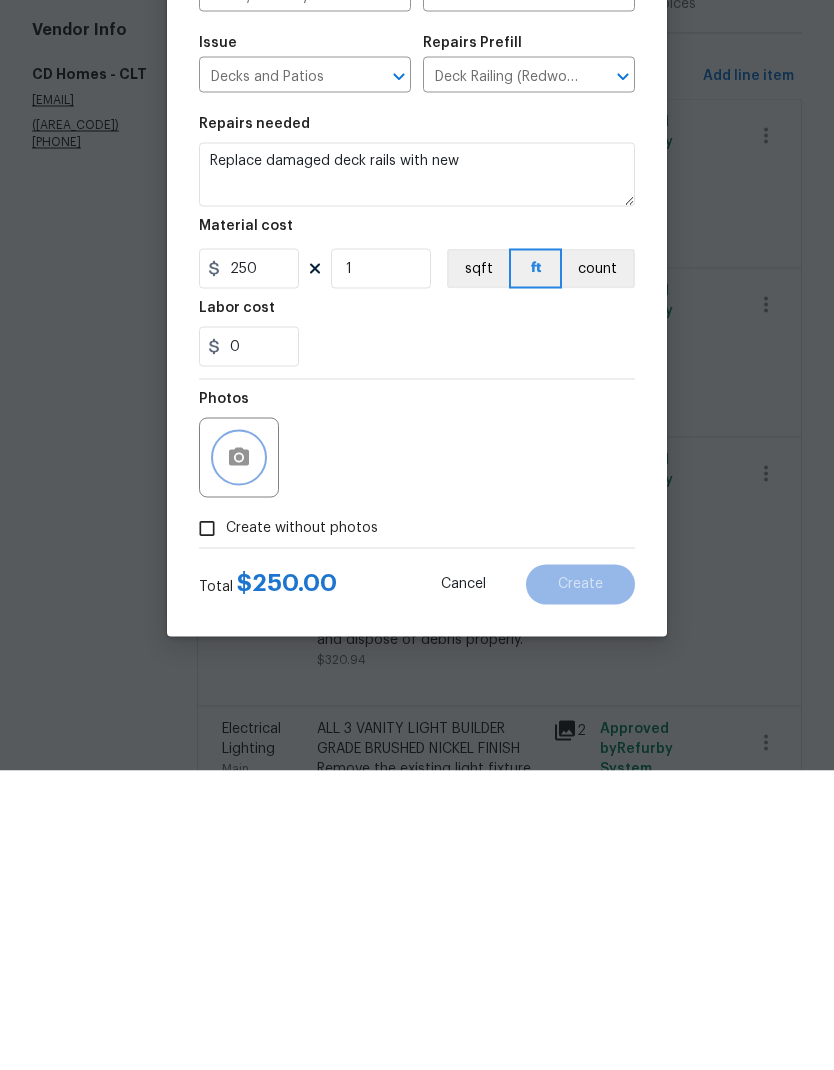 click at bounding box center [239, 757] 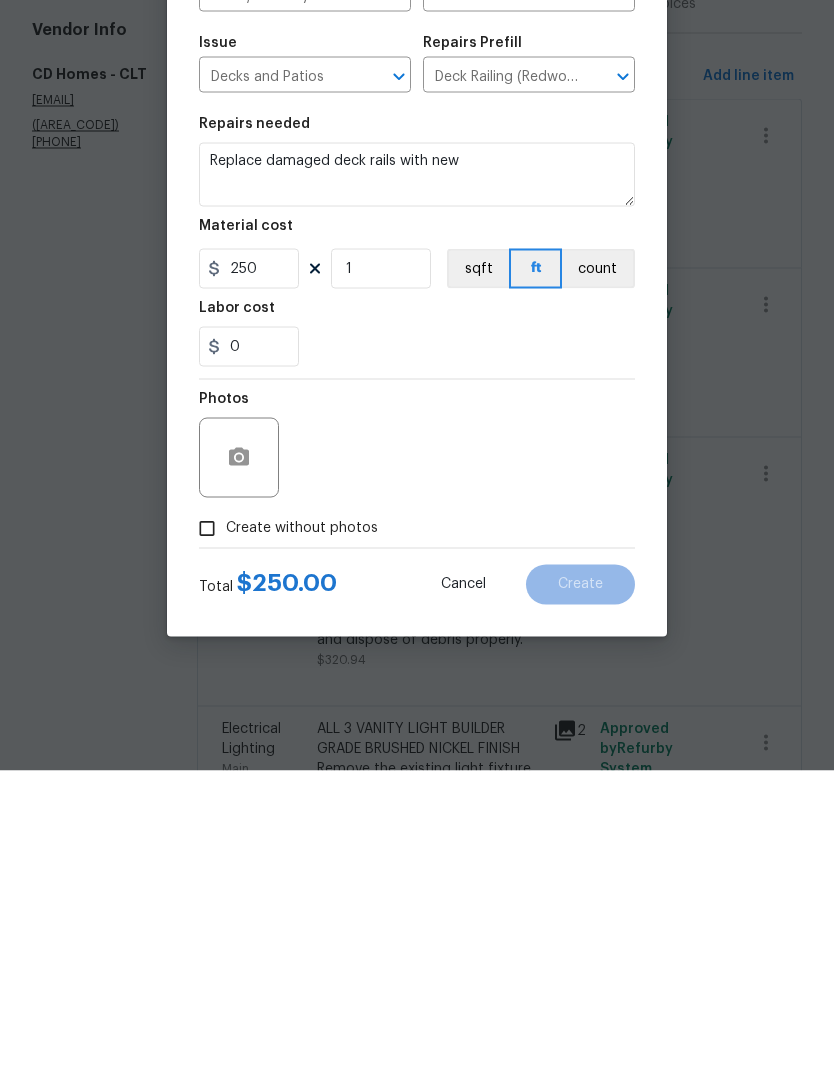 scroll, scrollTop: 80, scrollLeft: 0, axis: vertical 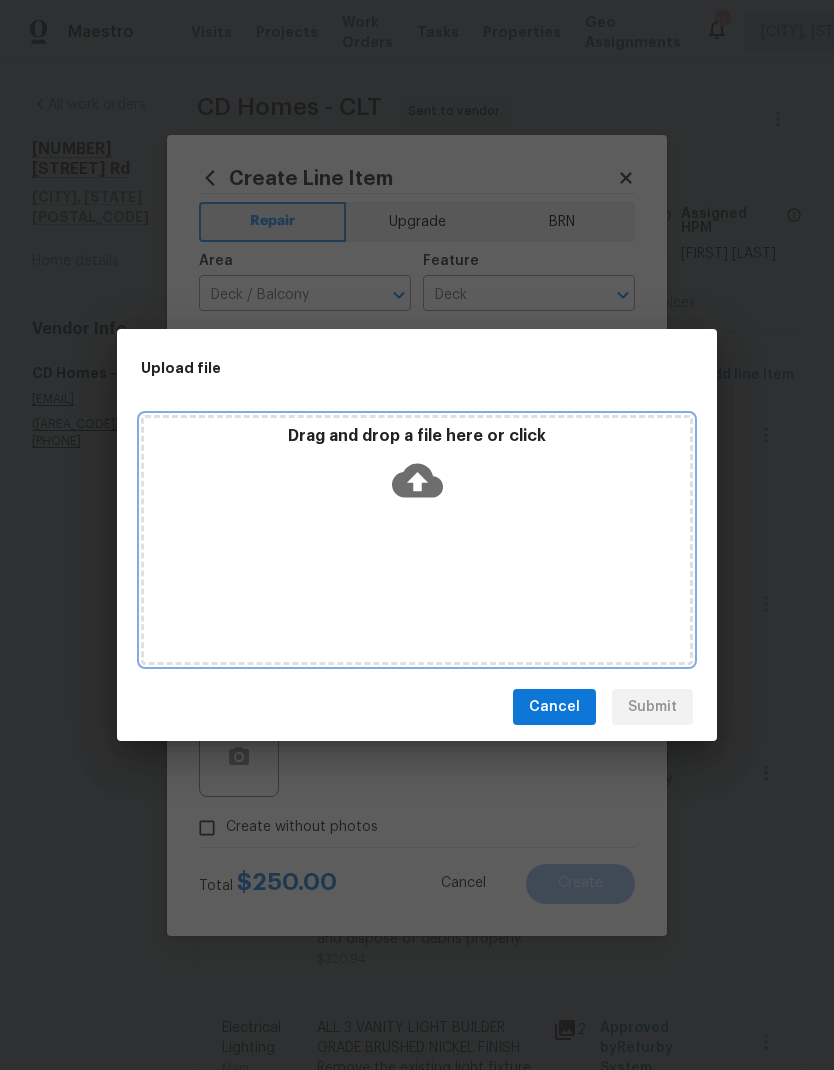 click 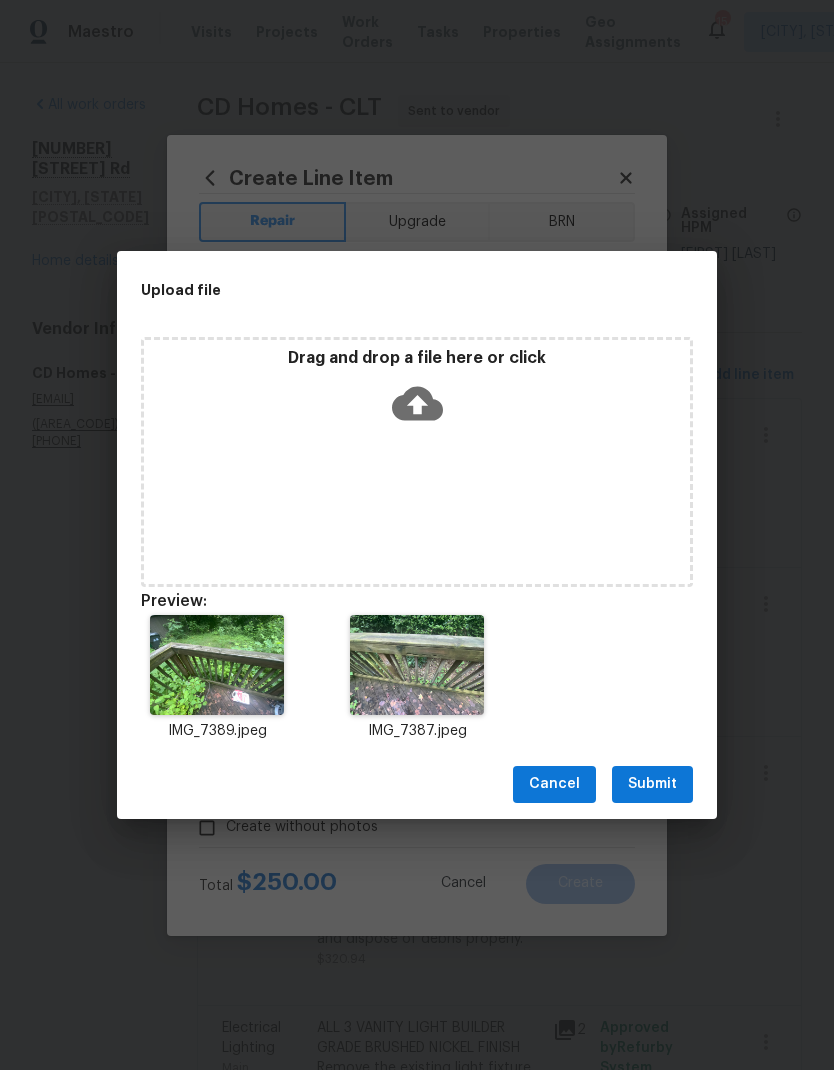 click on "Submit" at bounding box center [652, 784] 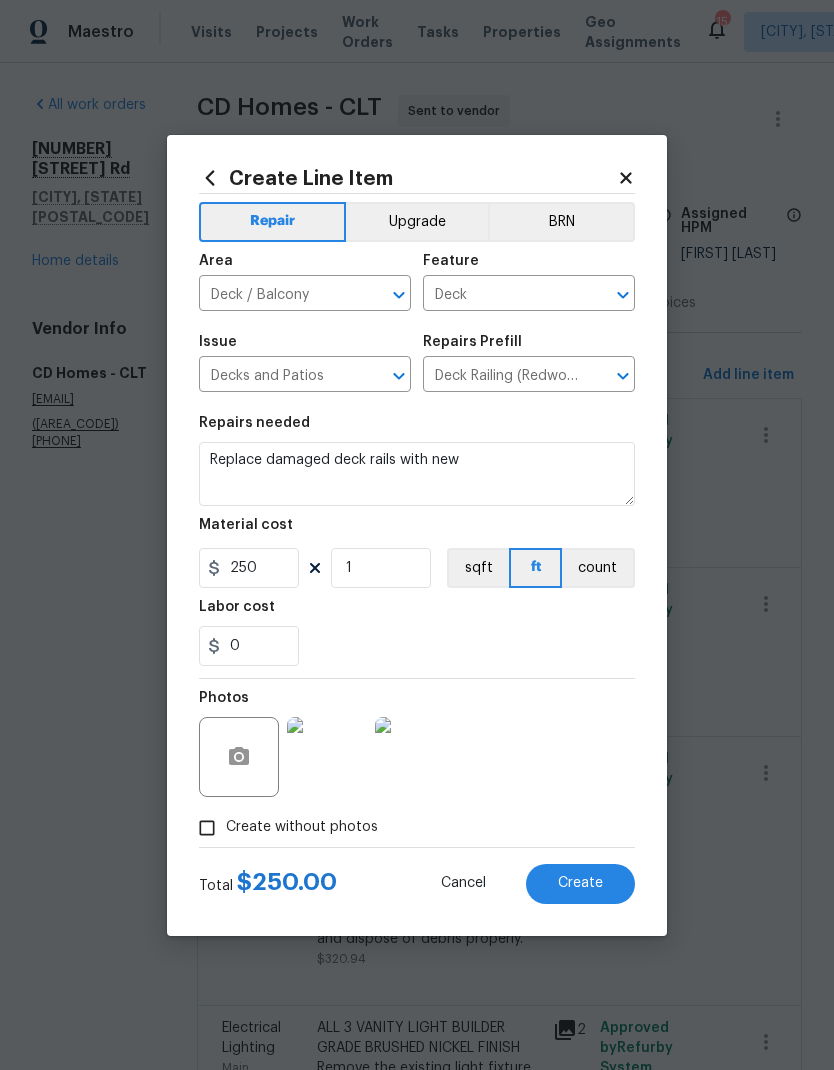 click on "Create" at bounding box center (580, 883) 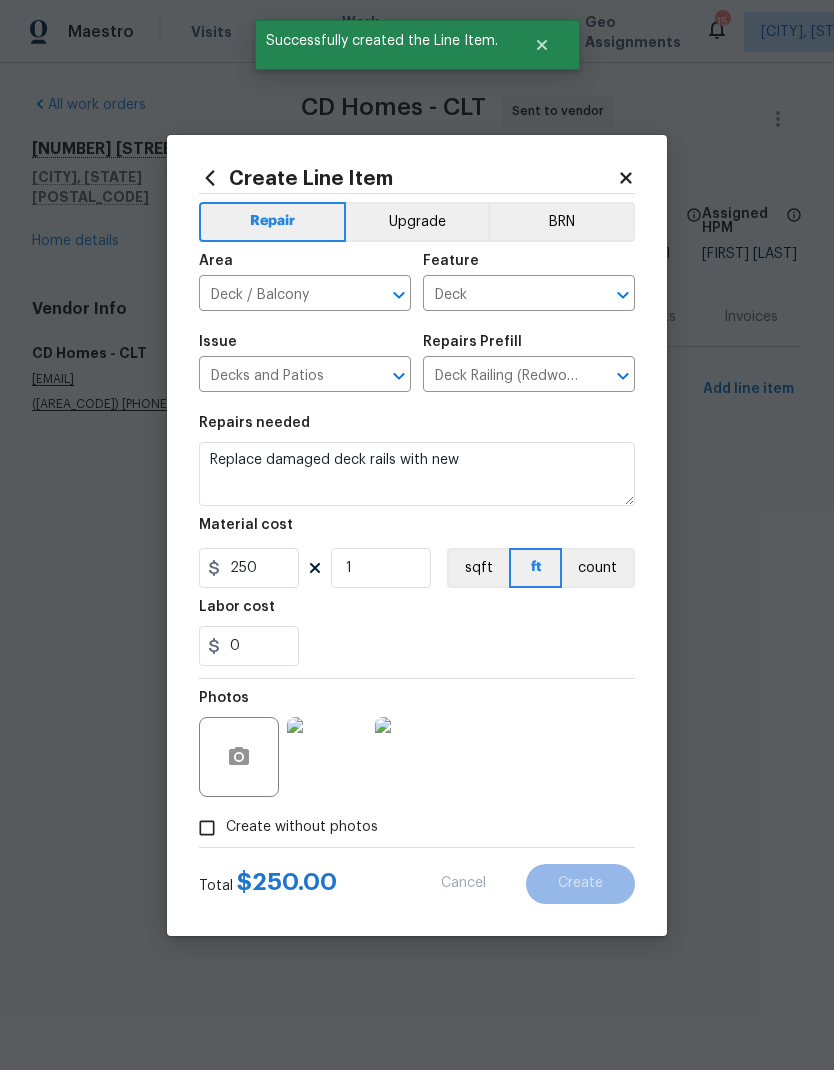 scroll, scrollTop: 0, scrollLeft: 0, axis: both 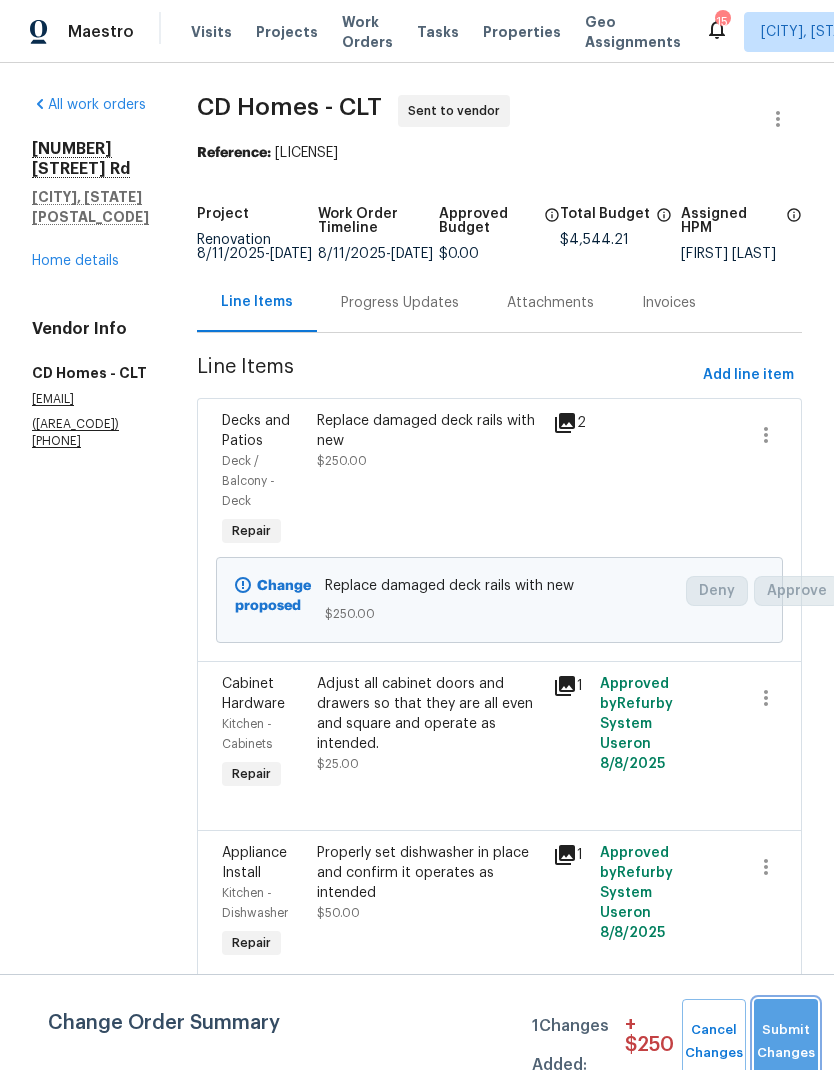 click on "Submit Changes" at bounding box center [786, 1042] 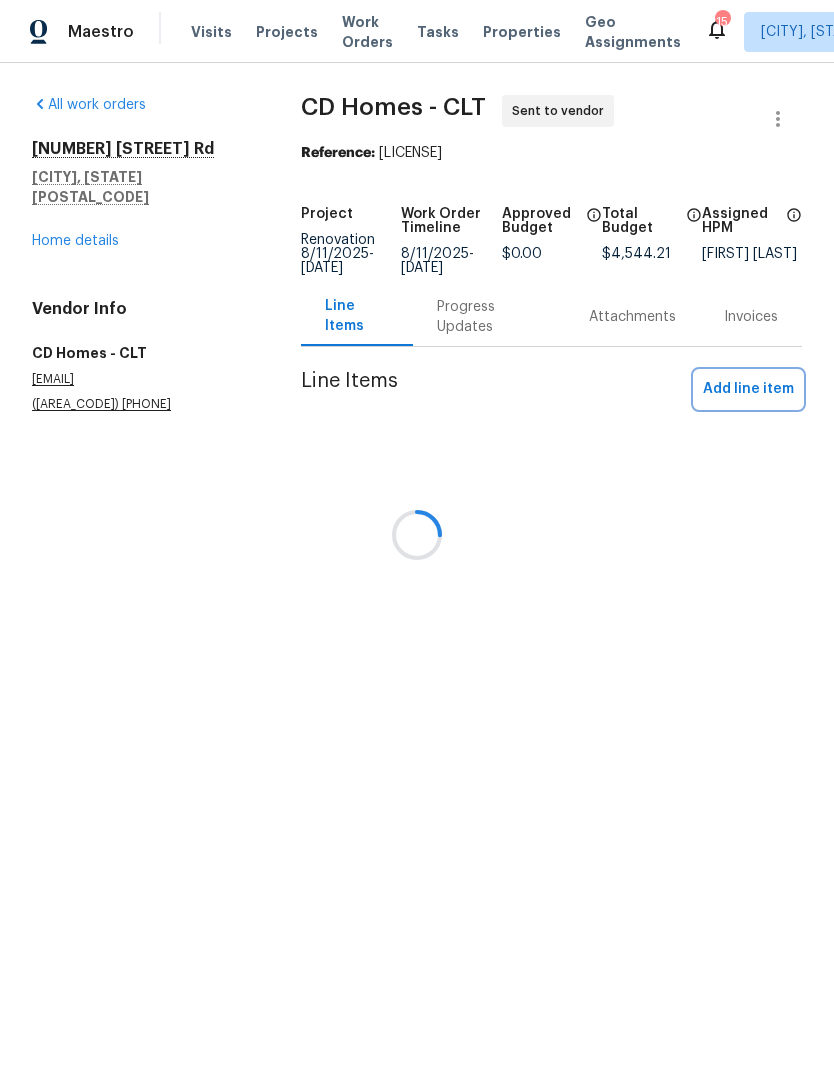 click on "Add line item" at bounding box center [748, 389] 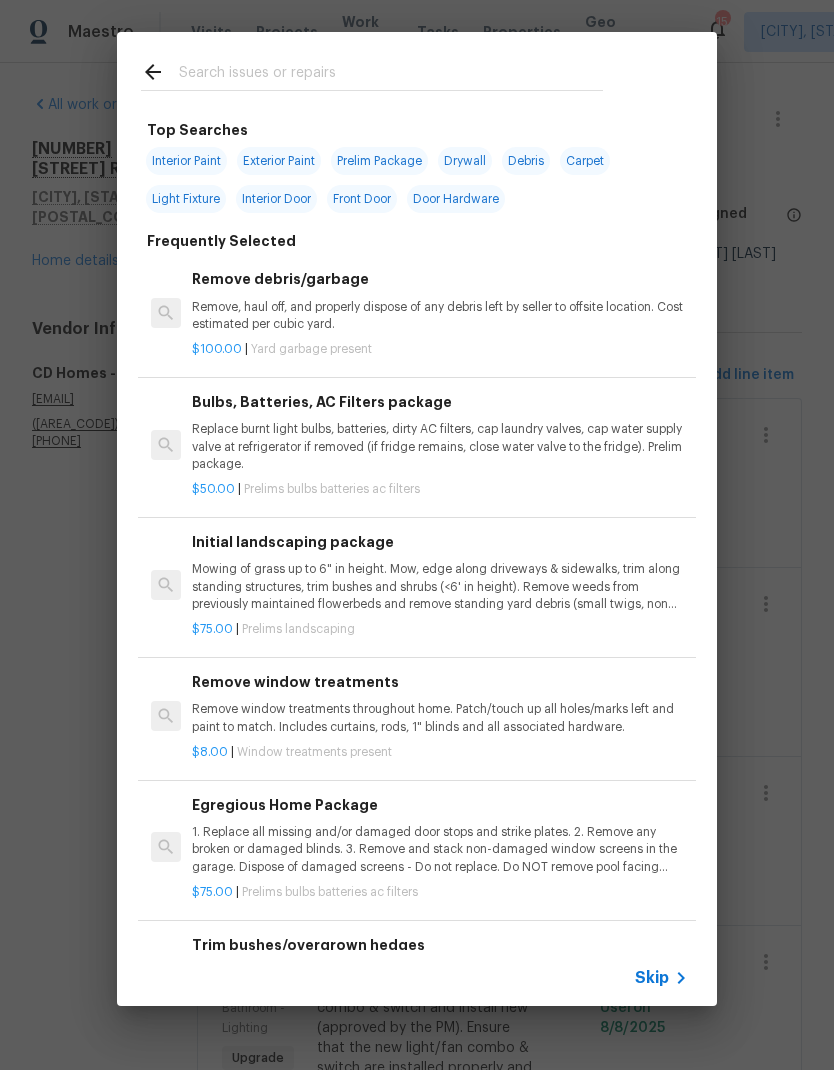 click at bounding box center [391, 75] 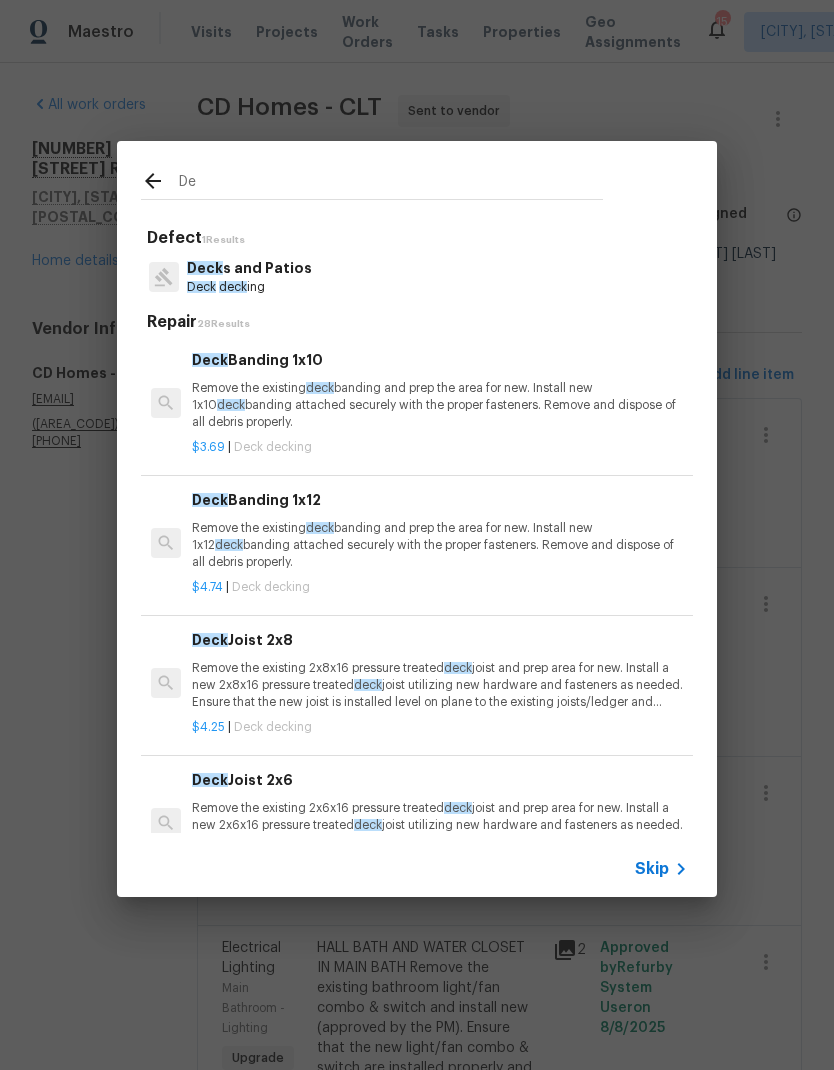 type on "D" 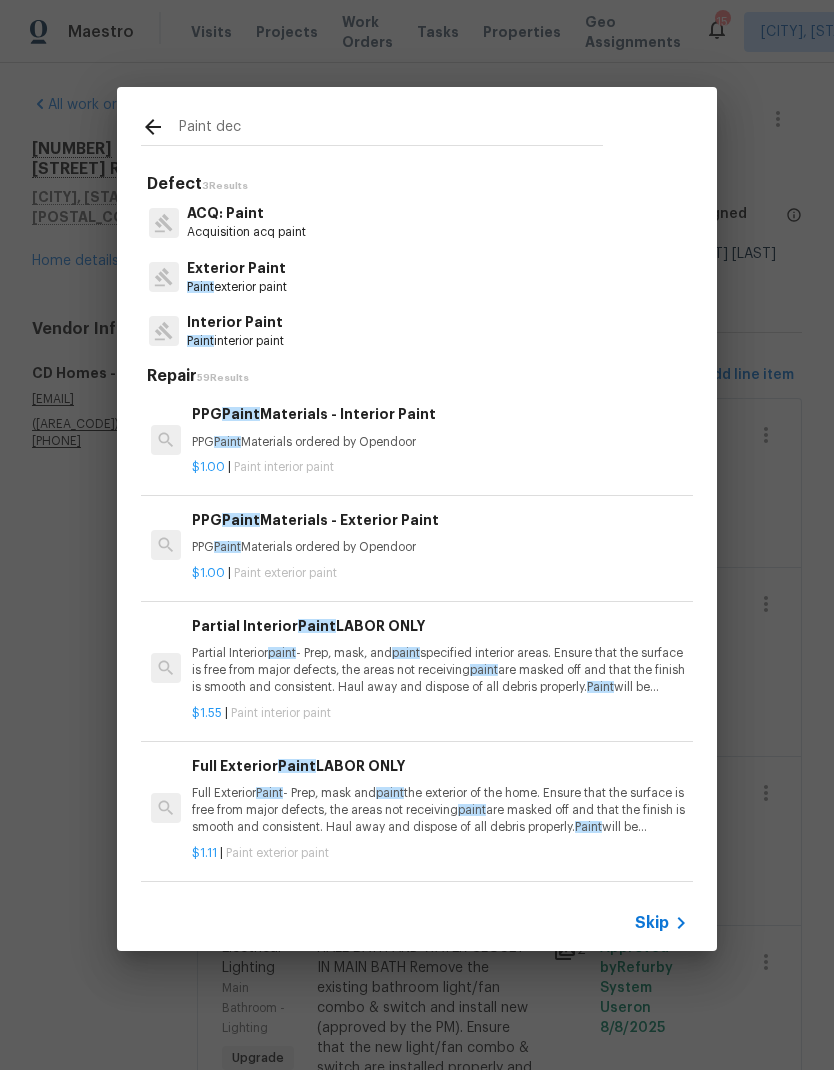 type on "Paint deck" 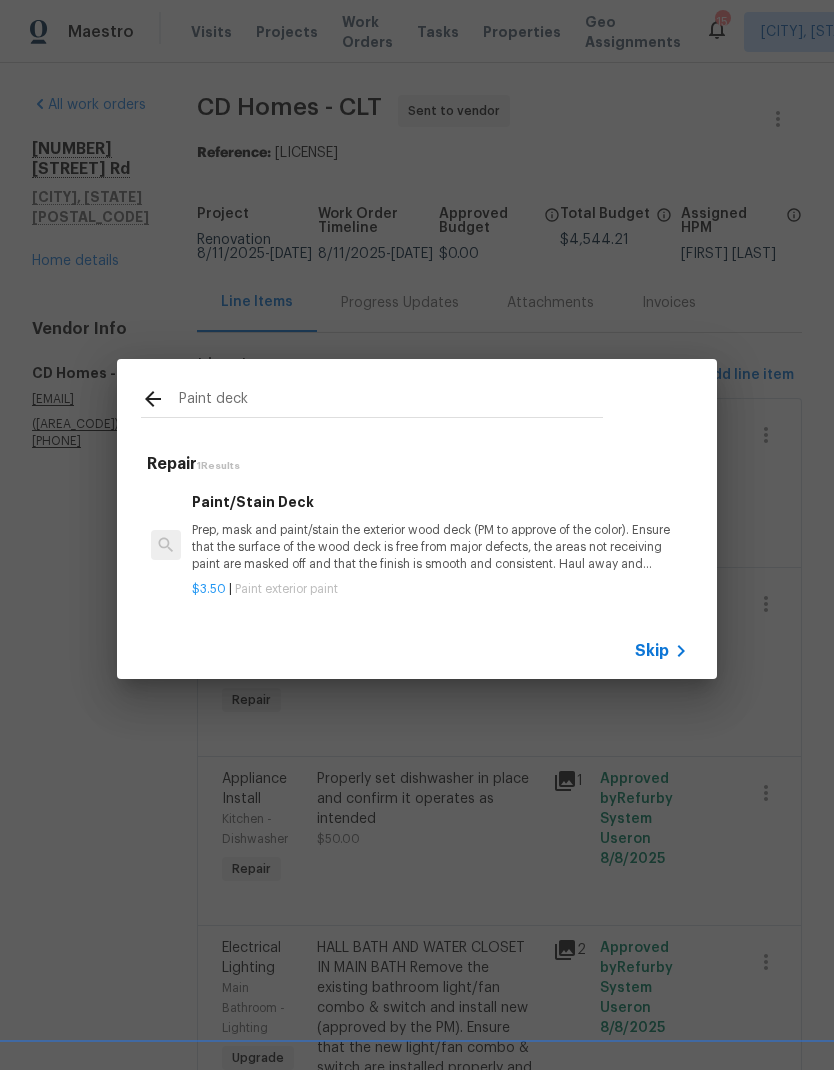 click on "Prep, mask and paint/stain the exterior wood deck  (PM to approve of the color). Ensure that the surface of the wood deck is free from major defects, the areas not receiving paint are masked off and that the finish is smooth and consistent. Haul away and dispose of all debris properly." at bounding box center (440, 547) 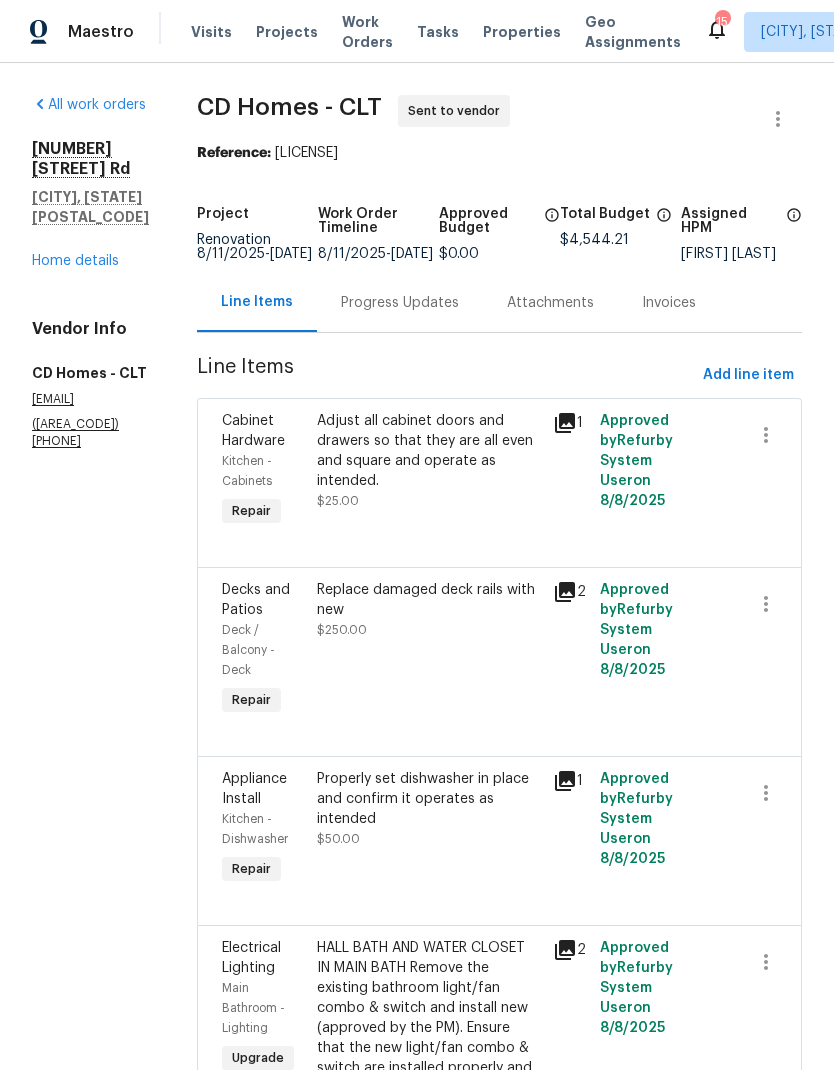 scroll, scrollTop: 0, scrollLeft: 0, axis: both 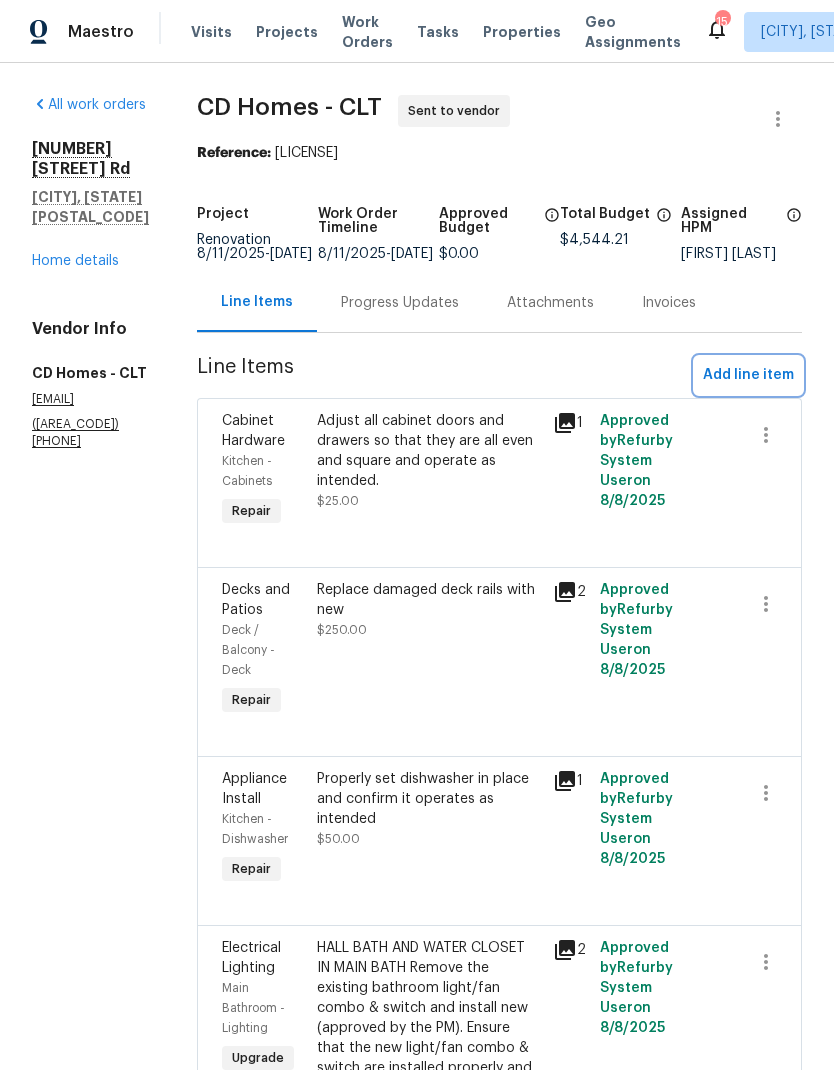 click on "Add line item" at bounding box center (748, 375) 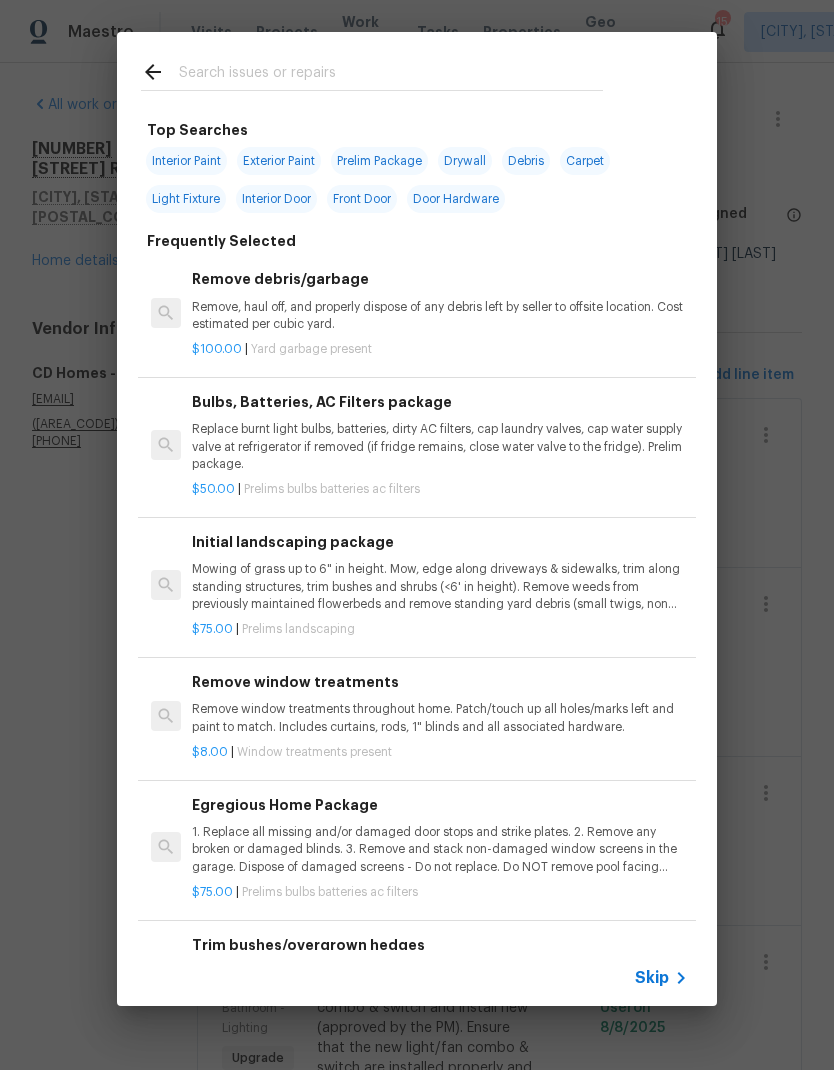click at bounding box center (391, 75) 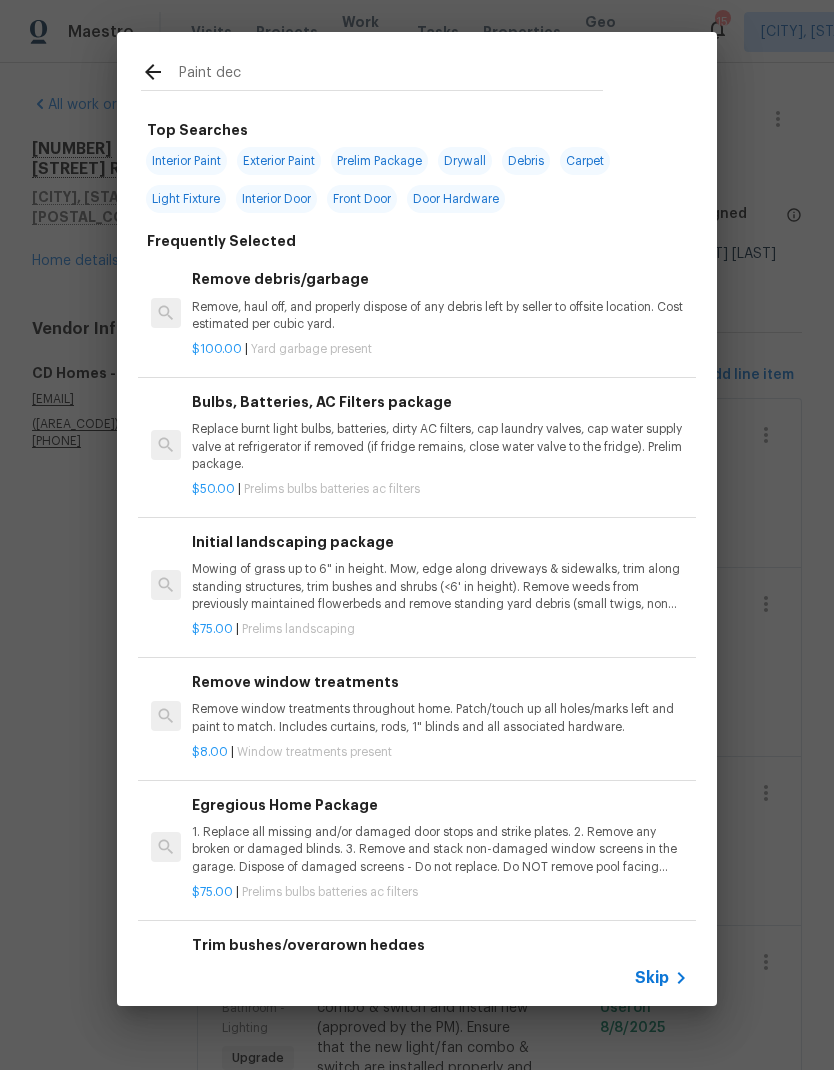 type on "Paint deck" 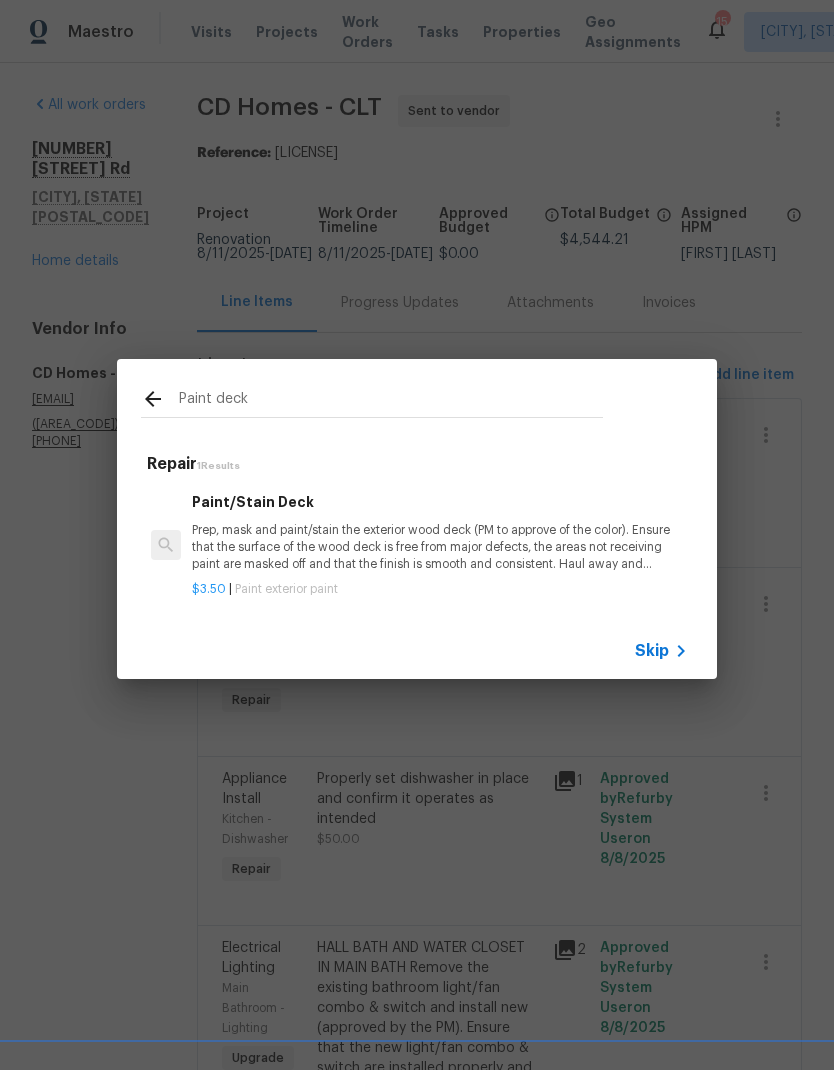click on "Prep, mask and paint/stain the exterior wood deck  (PM to approve of the color). Ensure that the surface of the wood deck is free from major defects, the areas not receiving paint are masked off and that the finish is smooth and consistent. Haul away and dispose of all debris properly." at bounding box center [440, 547] 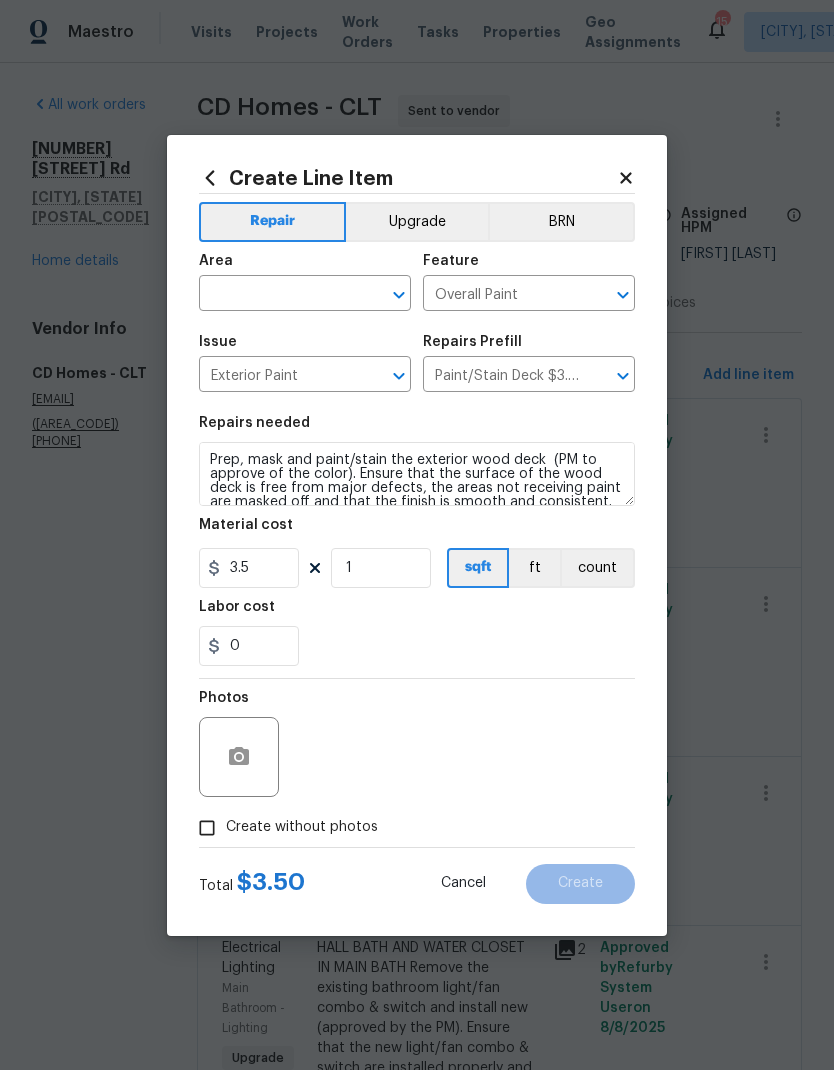 click at bounding box center (277, 295) 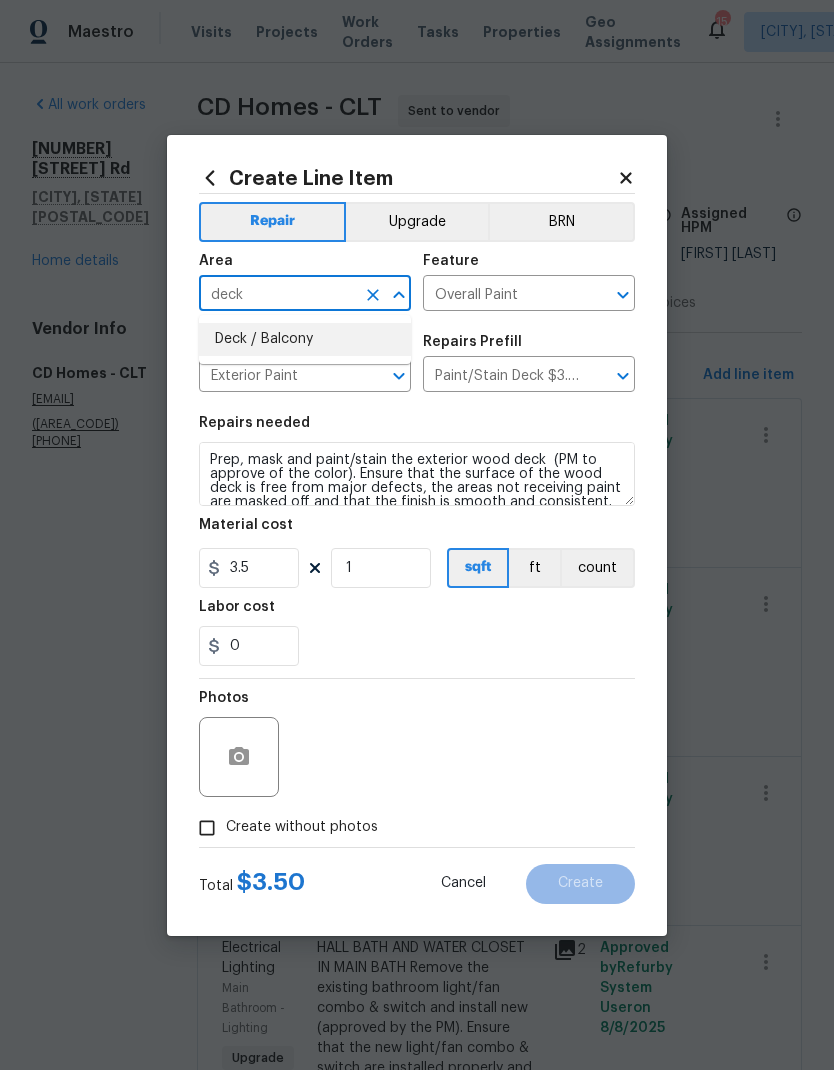 click on "Deck / Balcony" at bounding box center (305, 339) 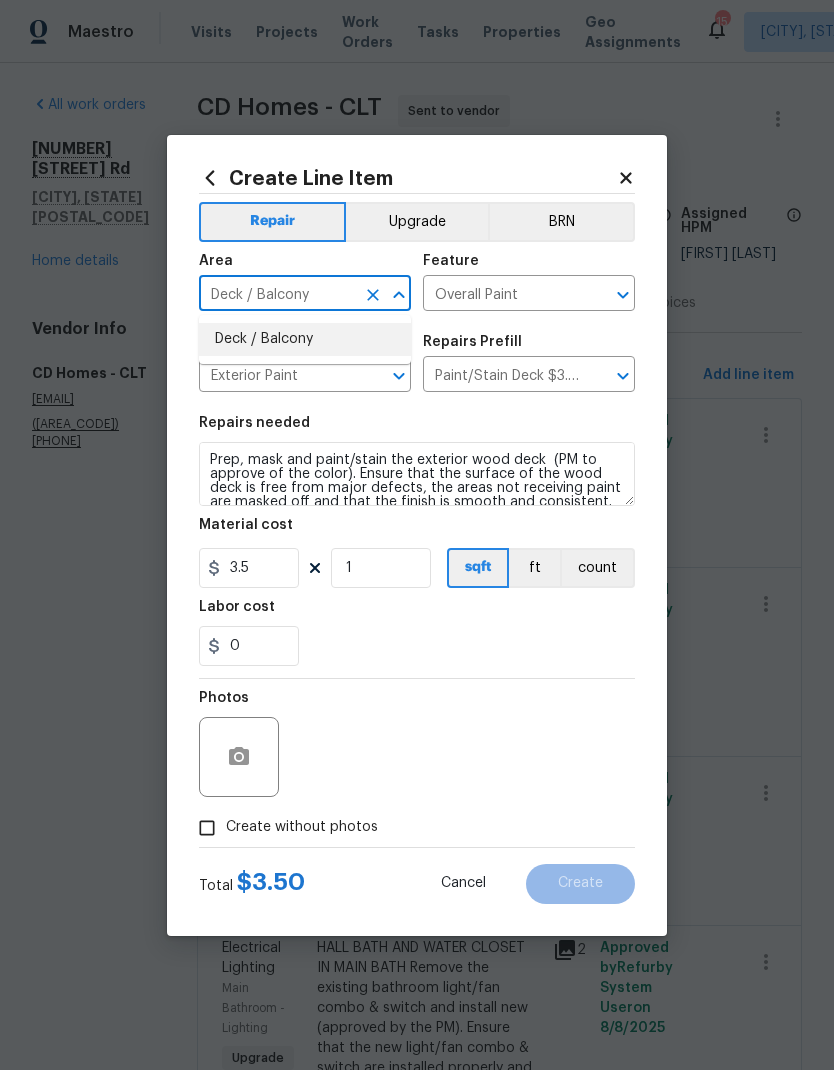 click on "Issue" at bounding box center (305, 348) 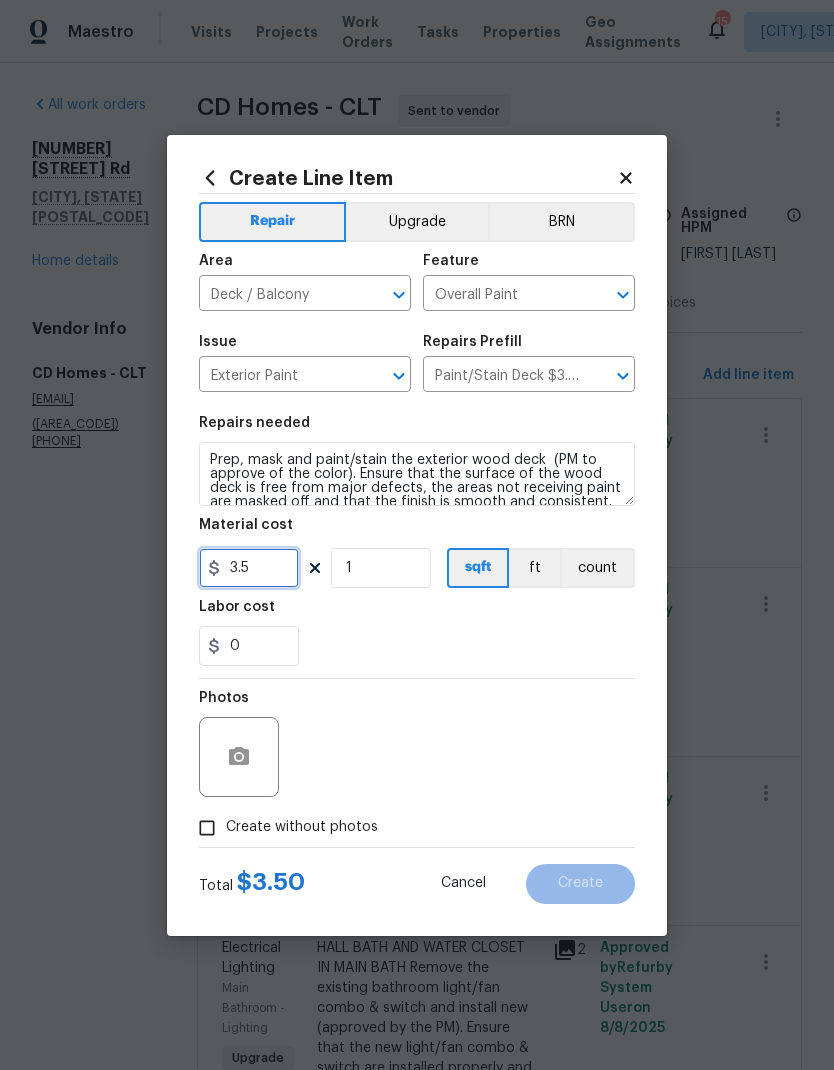 click on "3.5" at bounding box center (249, 568) 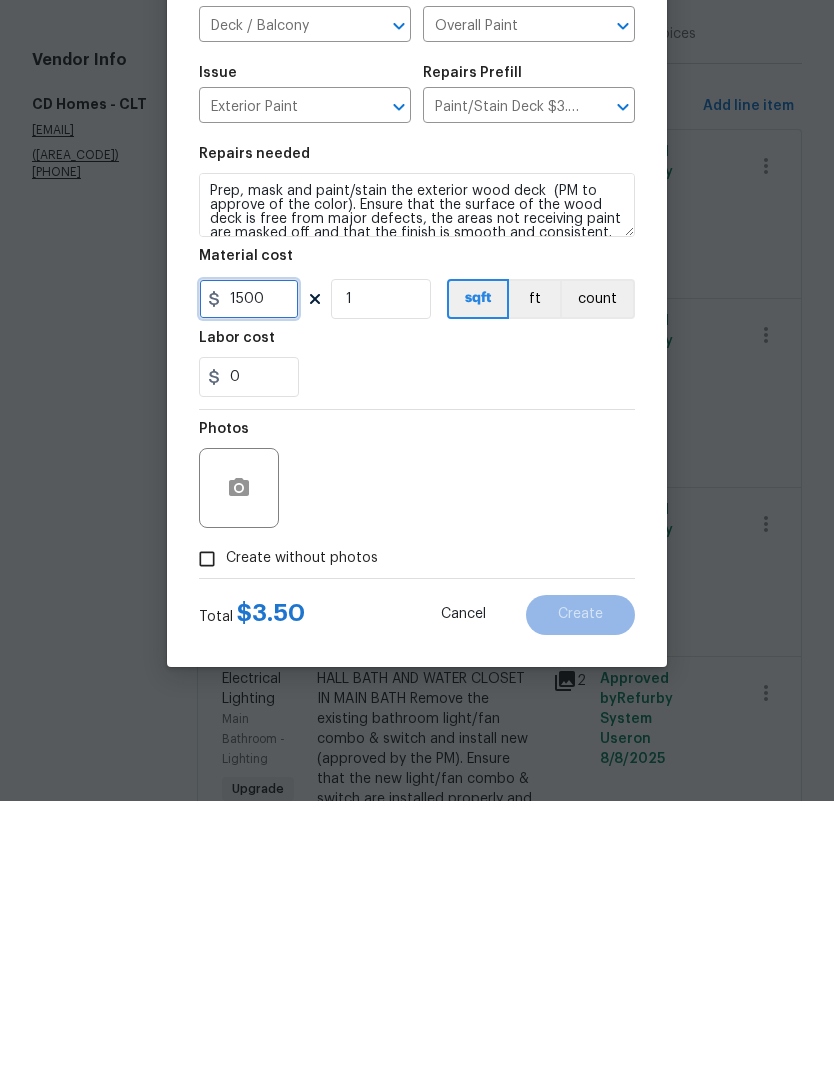 type on "1500" 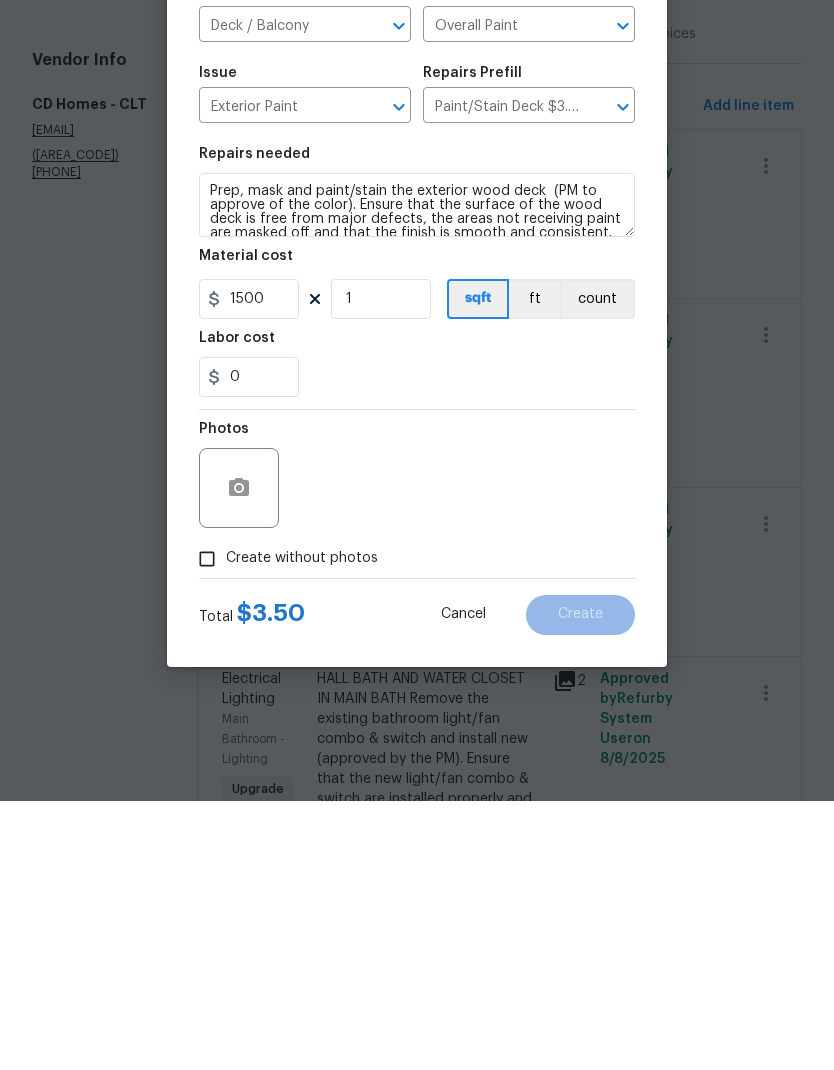 click on "Photos" at bounding box center [417, 744] 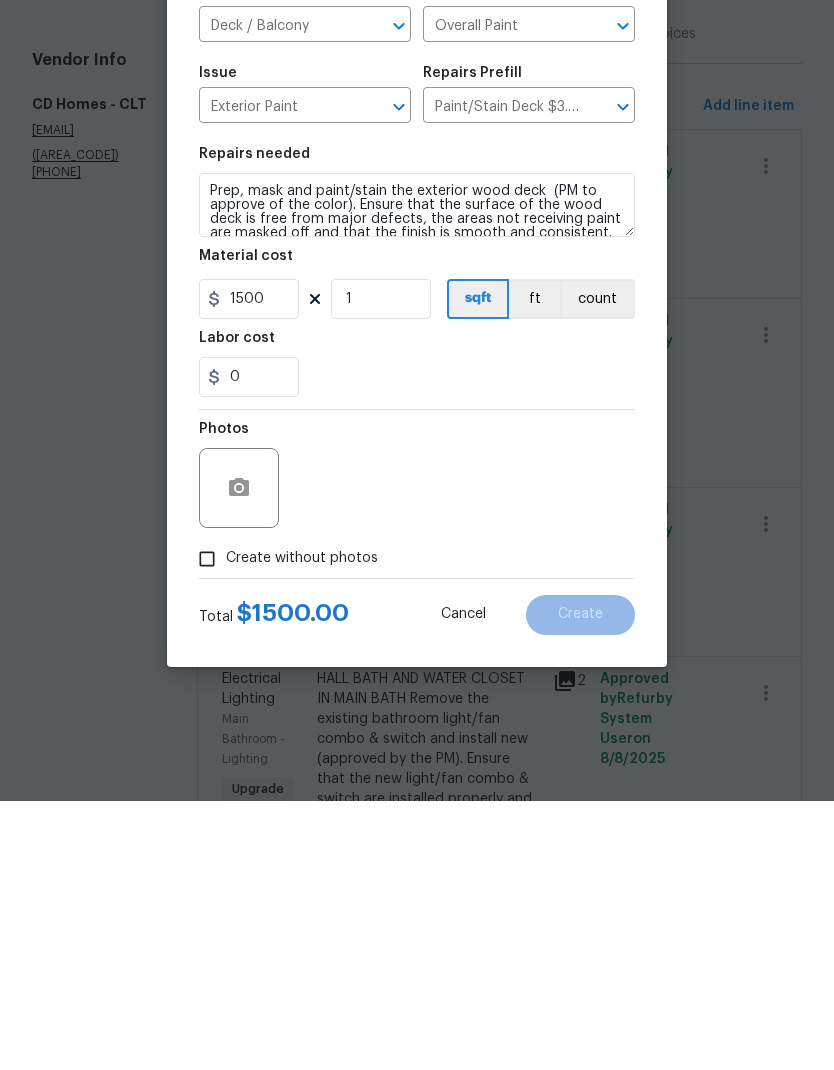 scroll, scrollTop: 80, scrollLeft: 0, axis: vertical 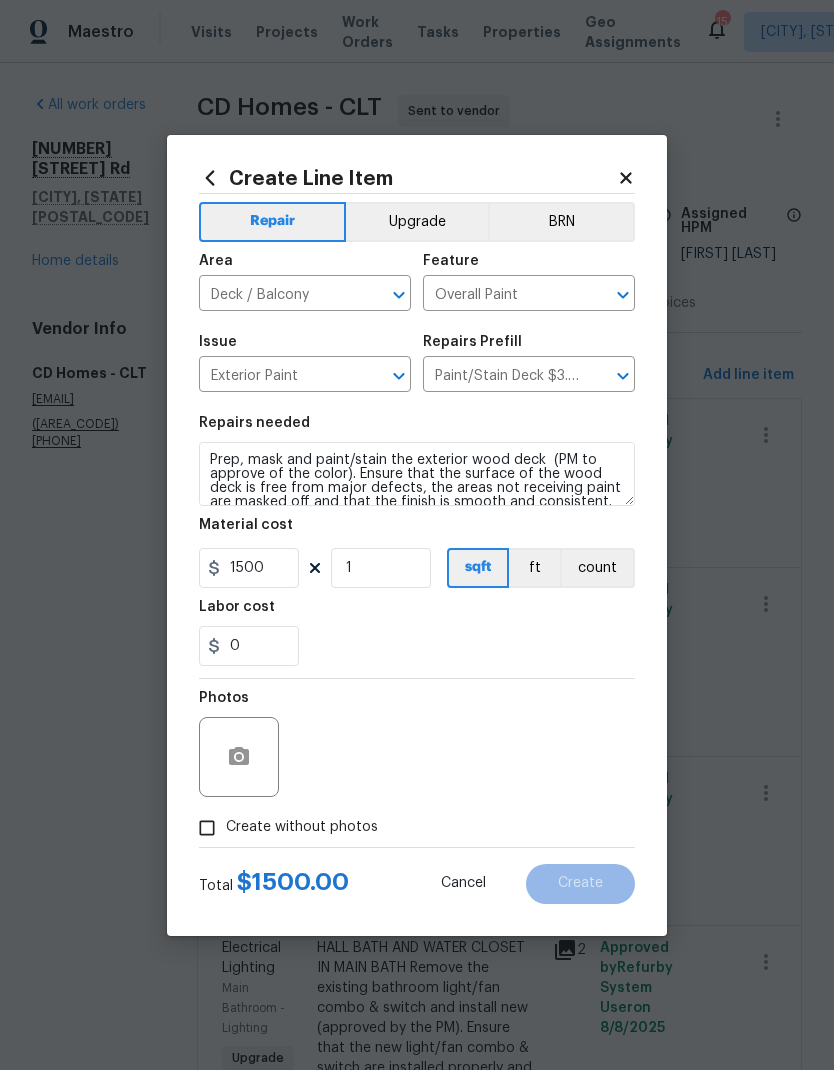 click at bounding box center (239, 757) 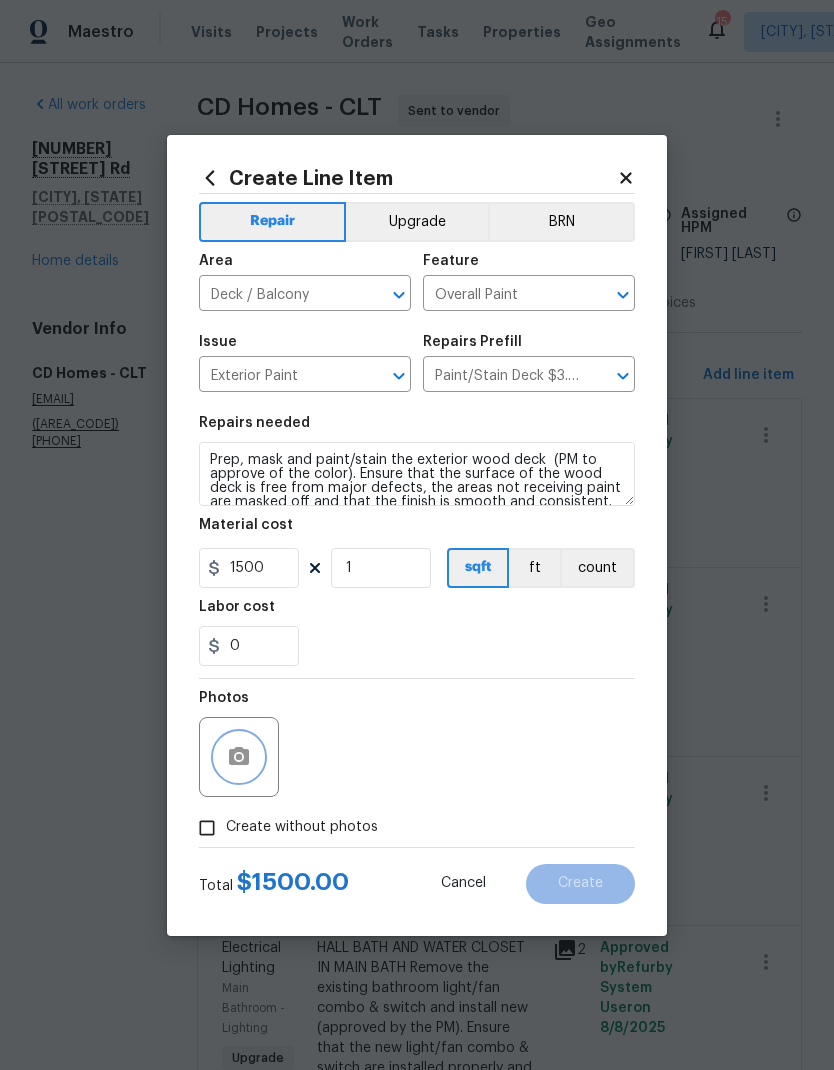 click at bounding box center (239, 757) 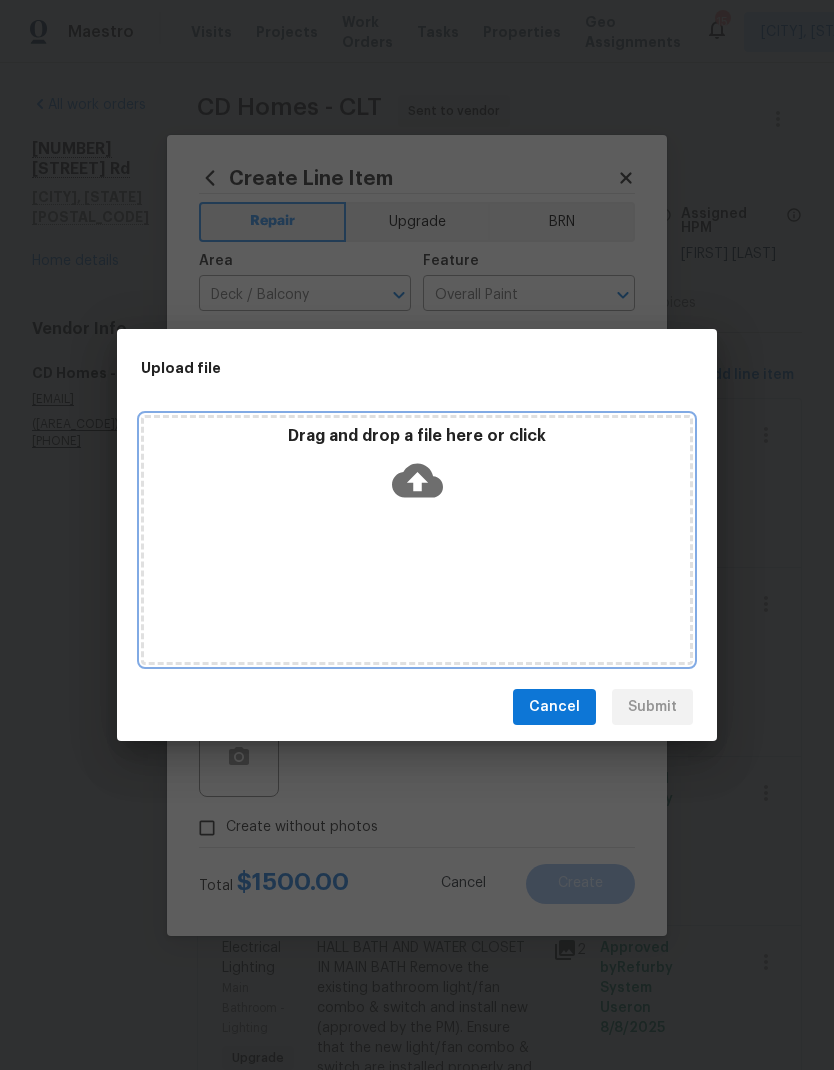 click 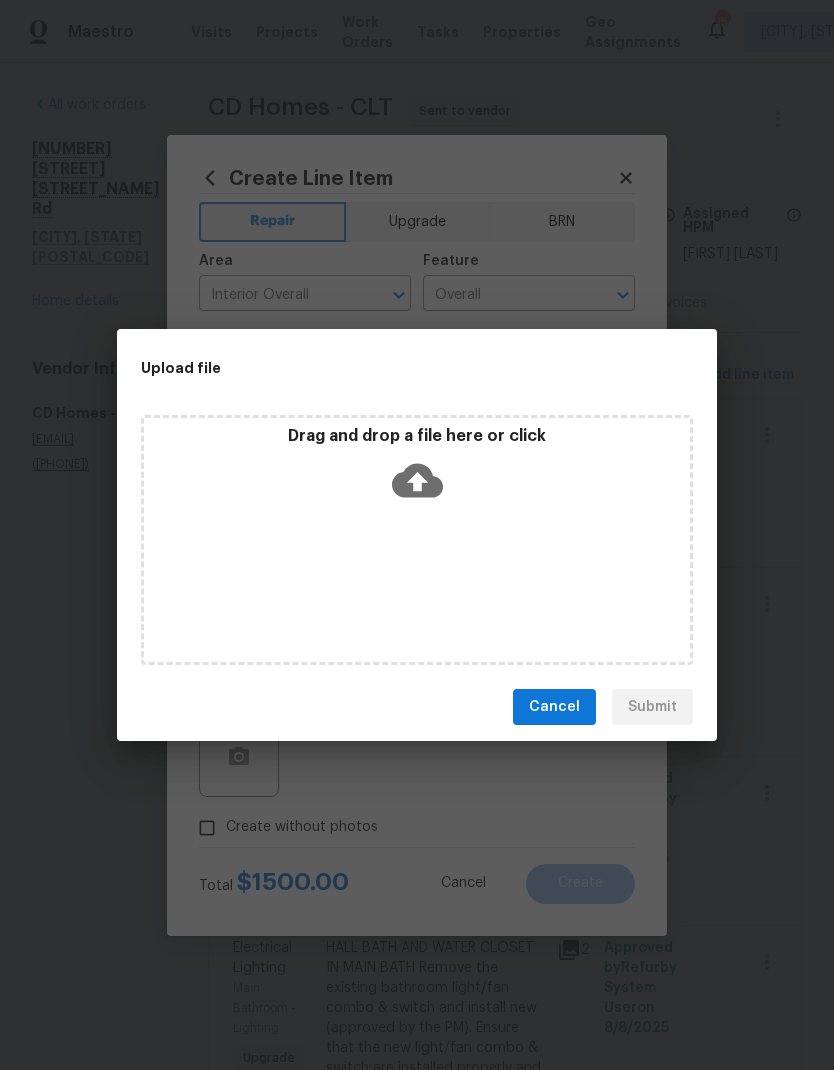 scroll, scrollTop: 80, scrollLeft: 0, axis: vertical 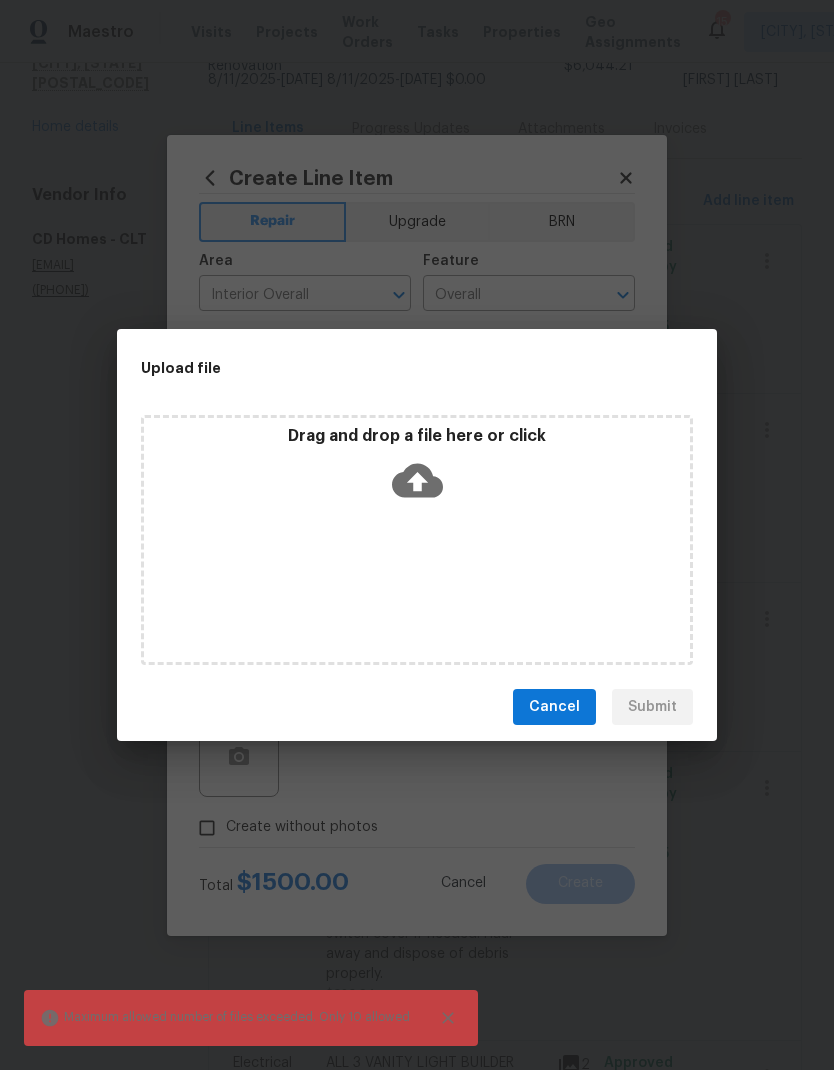 click on "Cancel" at bounding box center [554, 707] 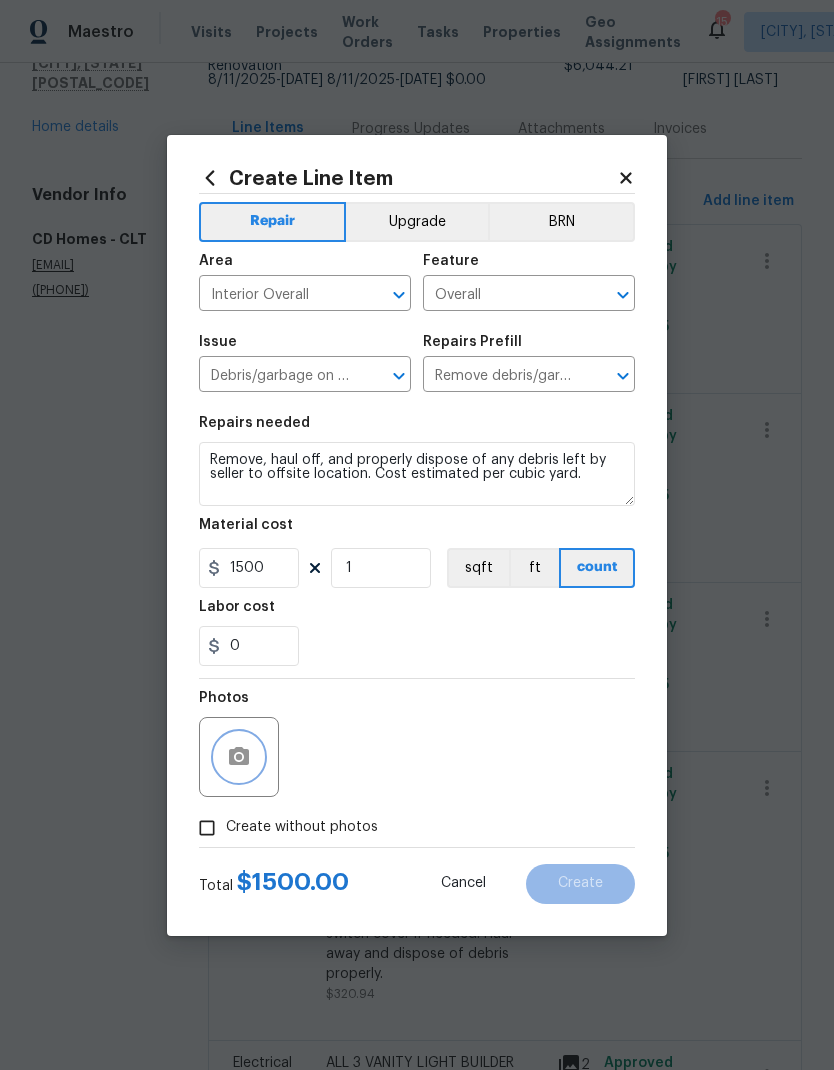 click at bounding box center [239, 757] 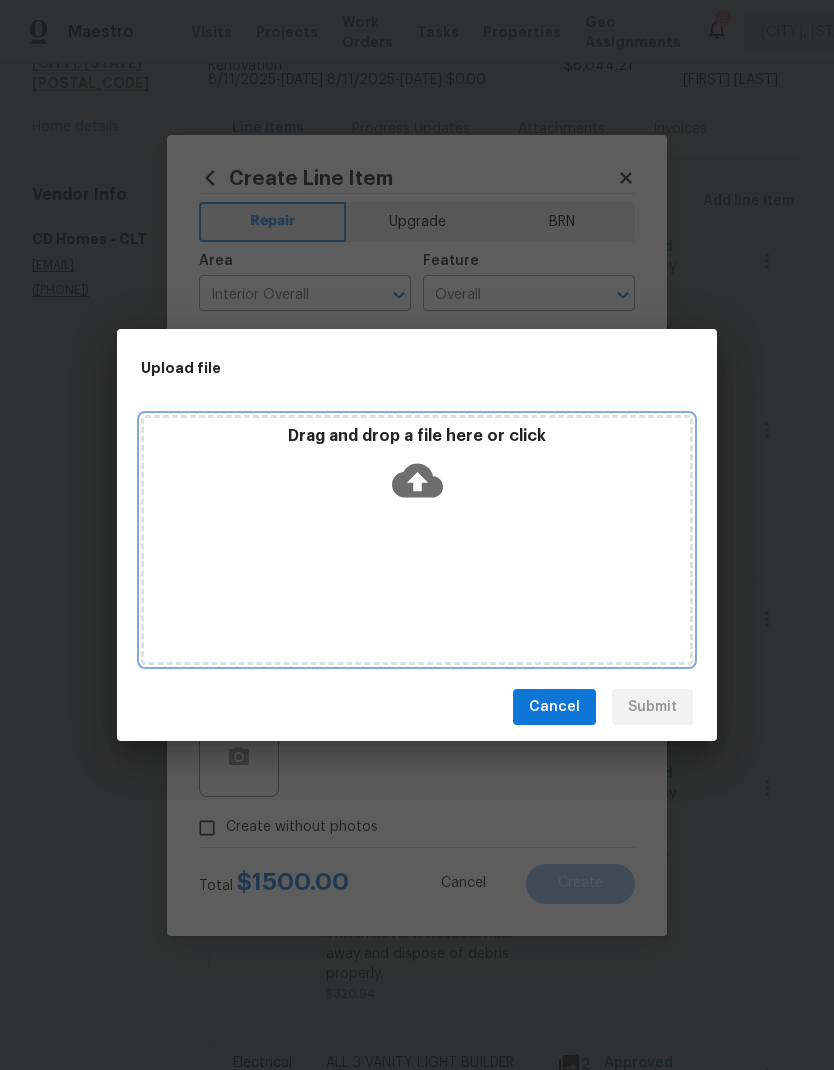 click 